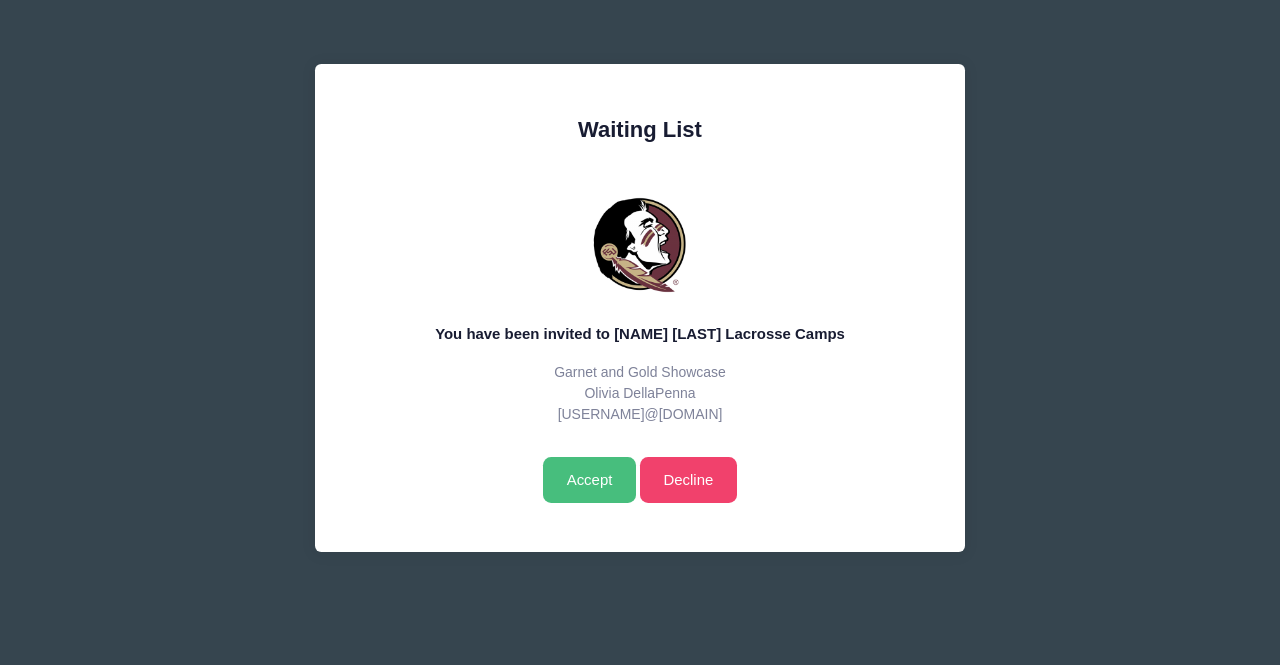 scroll, scrollTop: 0, scrollLeft: 0, axis: both 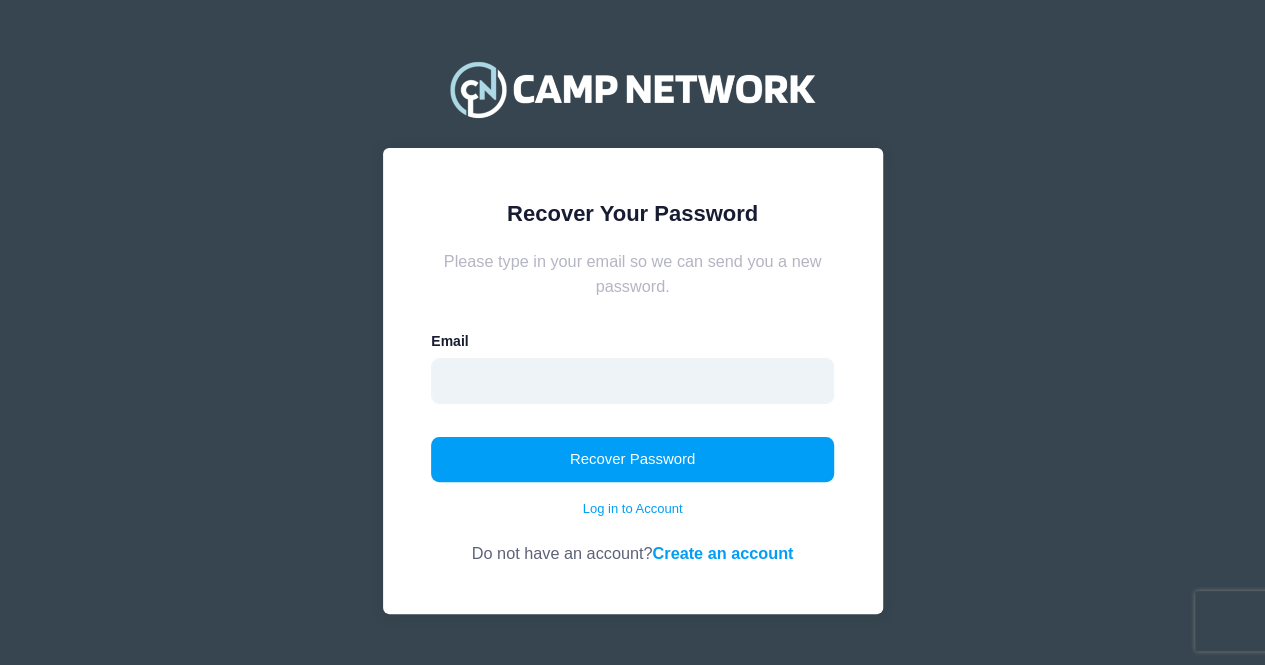click at bounding box center [632, 381] 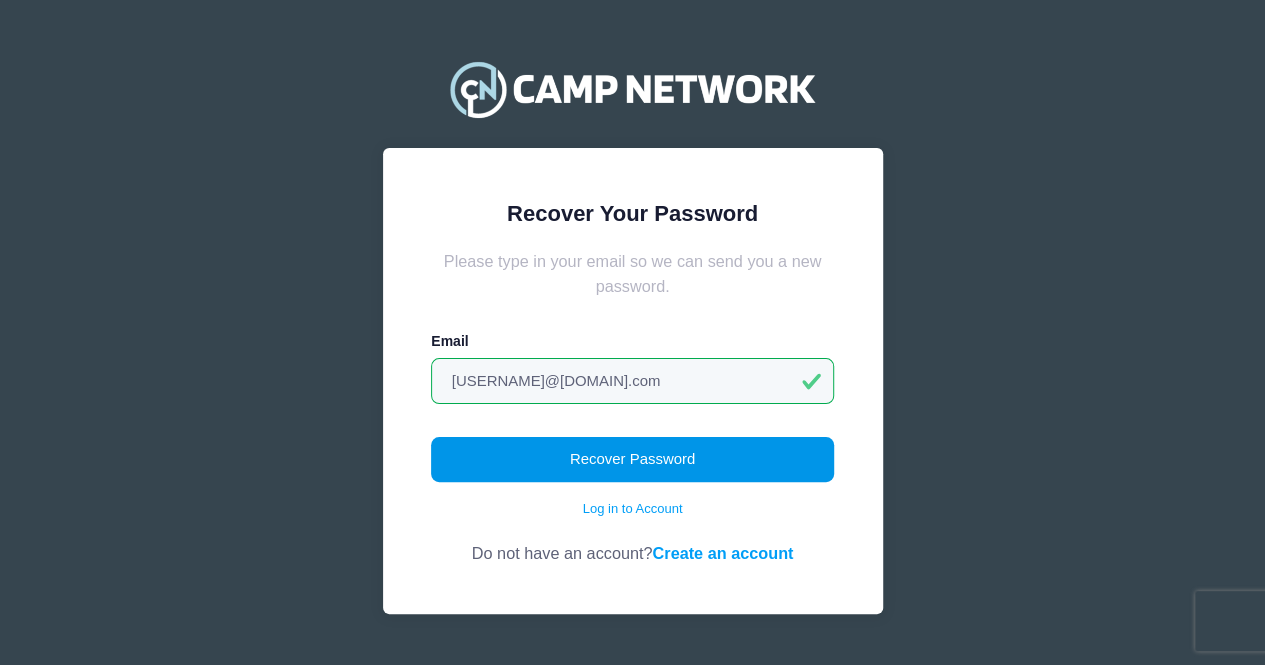 click on "Recover Password" at bounding box center (632, 460) 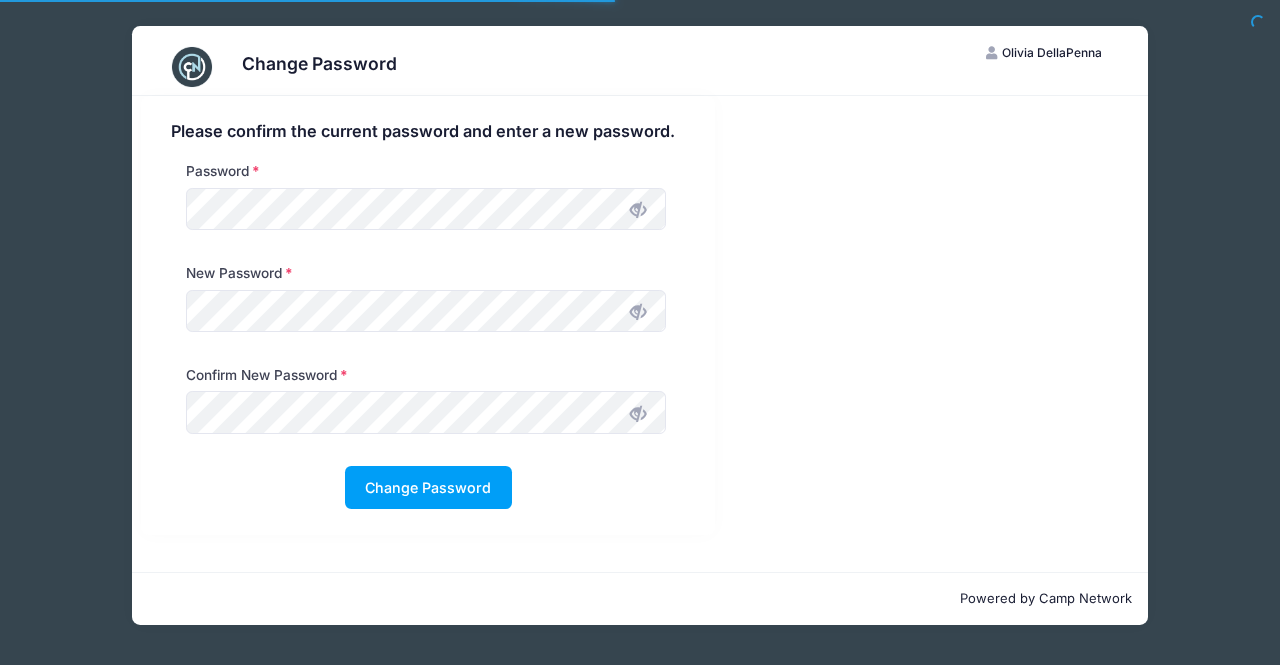 scroll, scrollTop: 0, scrollLeft: 0, axis: both 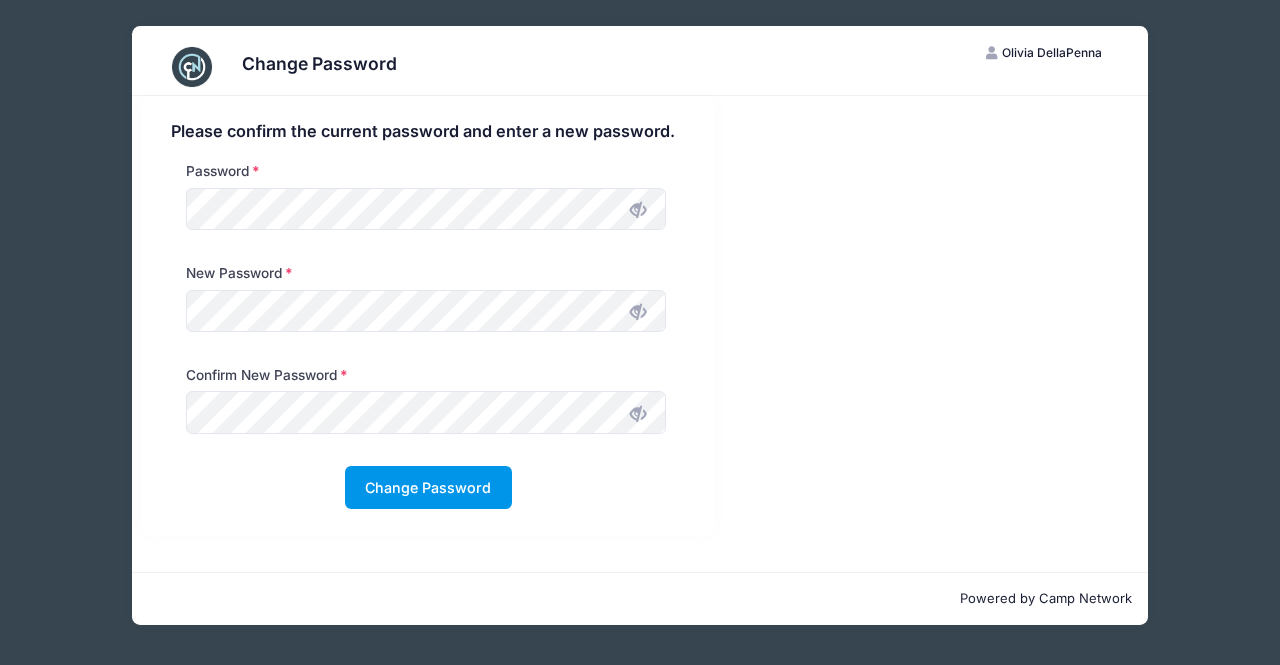 click on "Change Password" at bounding box center [428, 487] 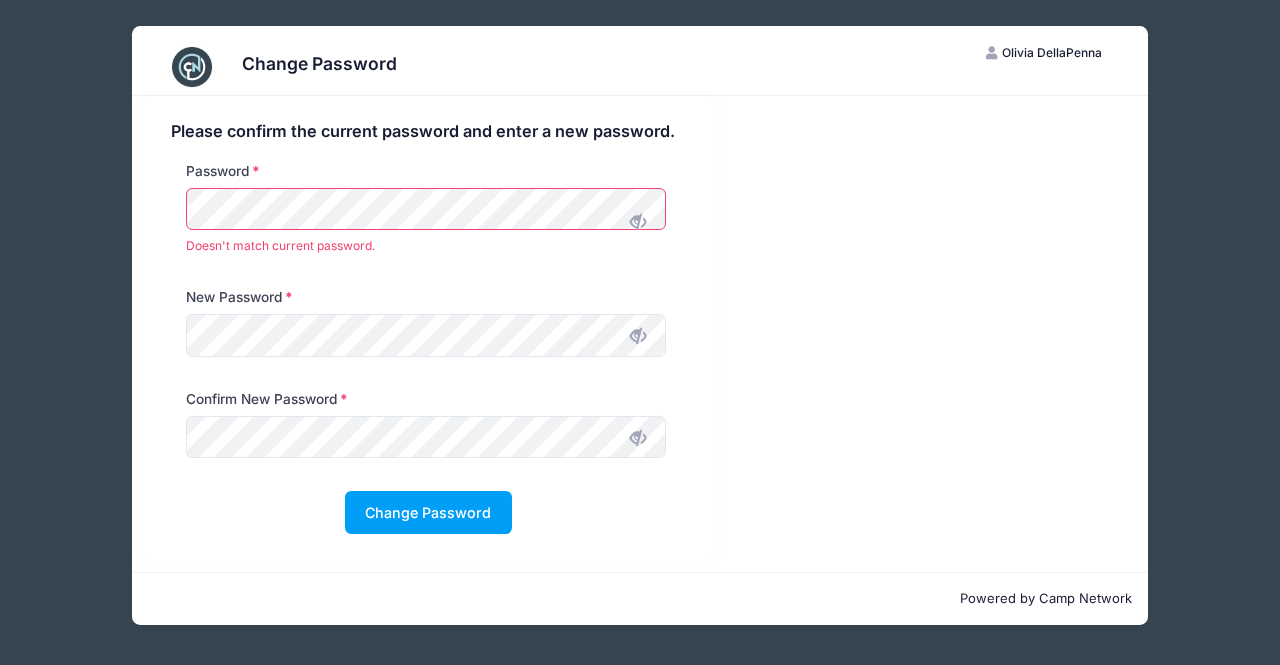 click at bounding box center [638, 222] 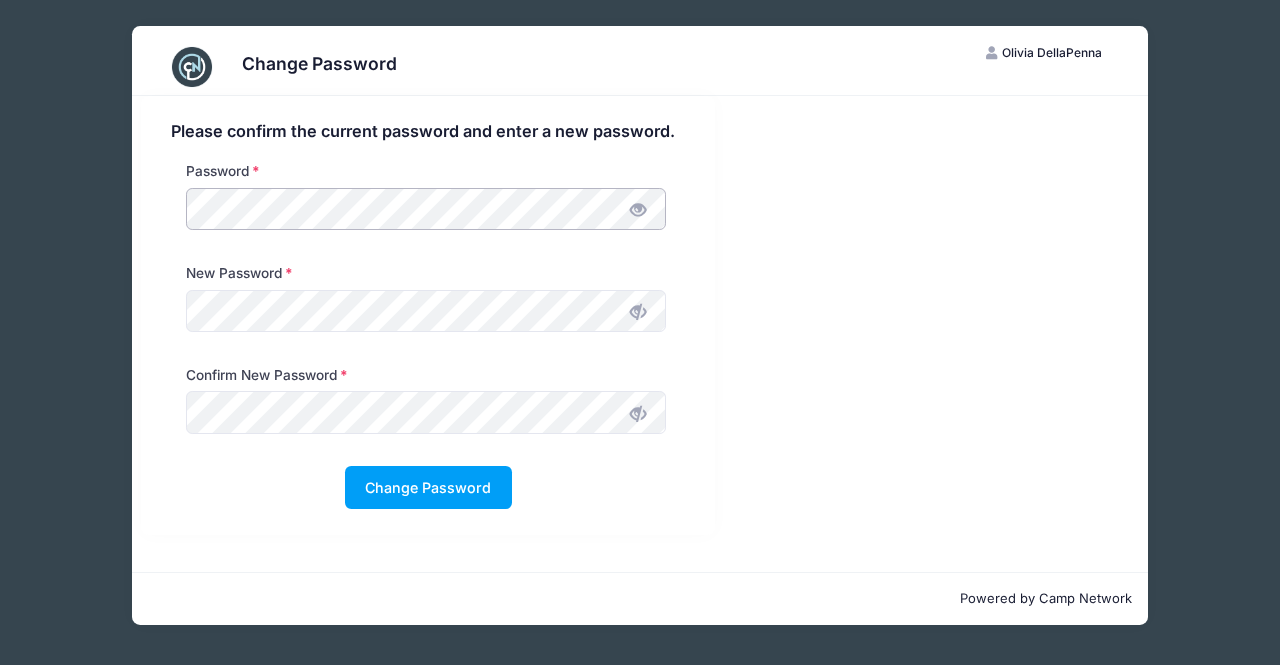 click on "Change Password
OD Olivia DellaPenna      My Account
Logout
Please confirm the current password and enter a new password.
Password" at bounding box center (640, 332) 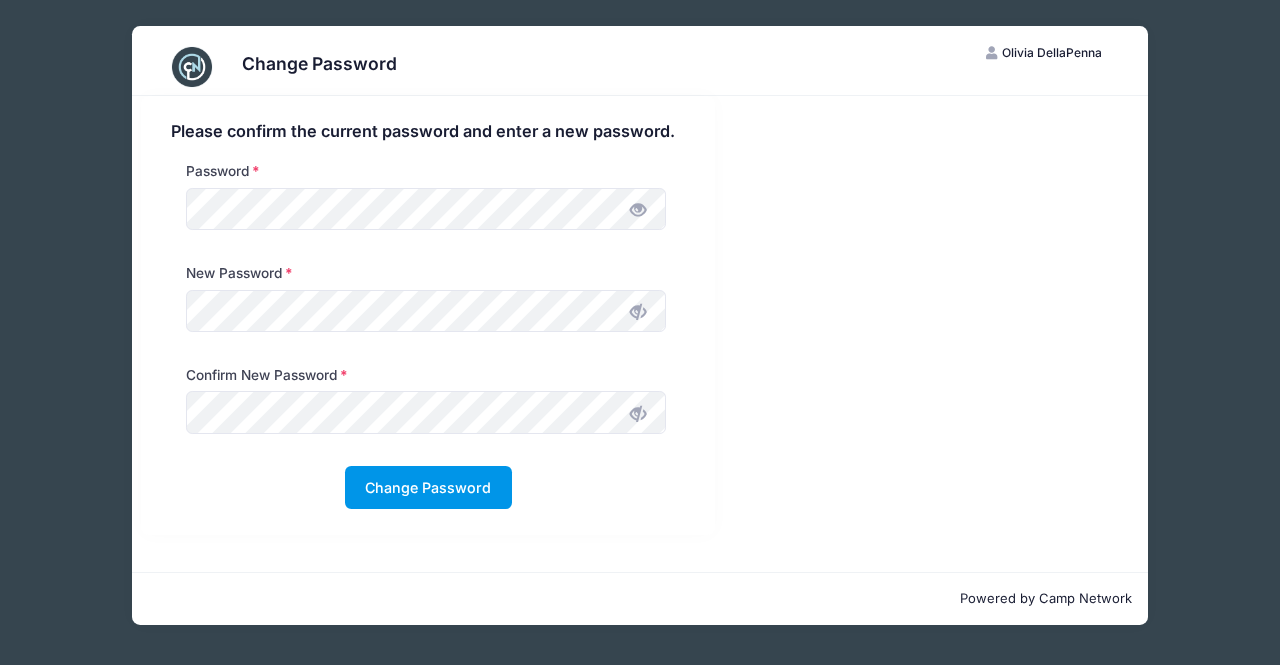click on "Change Password" at bounding box center (428, 487) 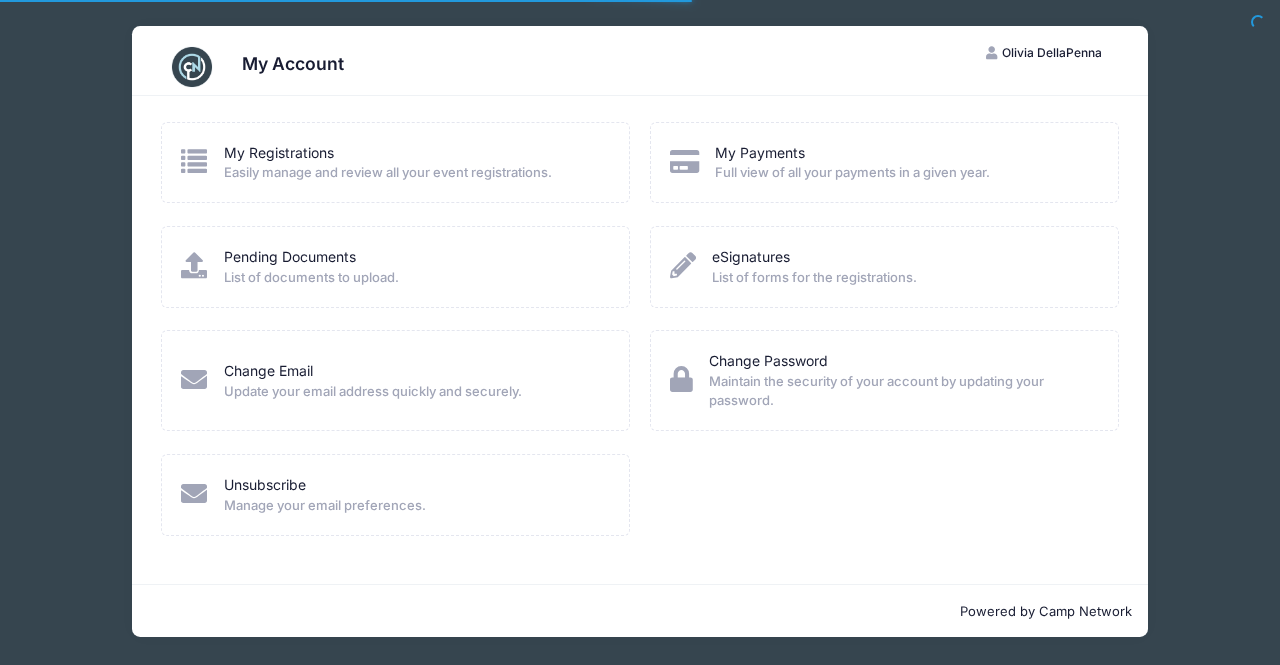 scroll, scrollTop: 0, scrollLeft: 0, axis: both 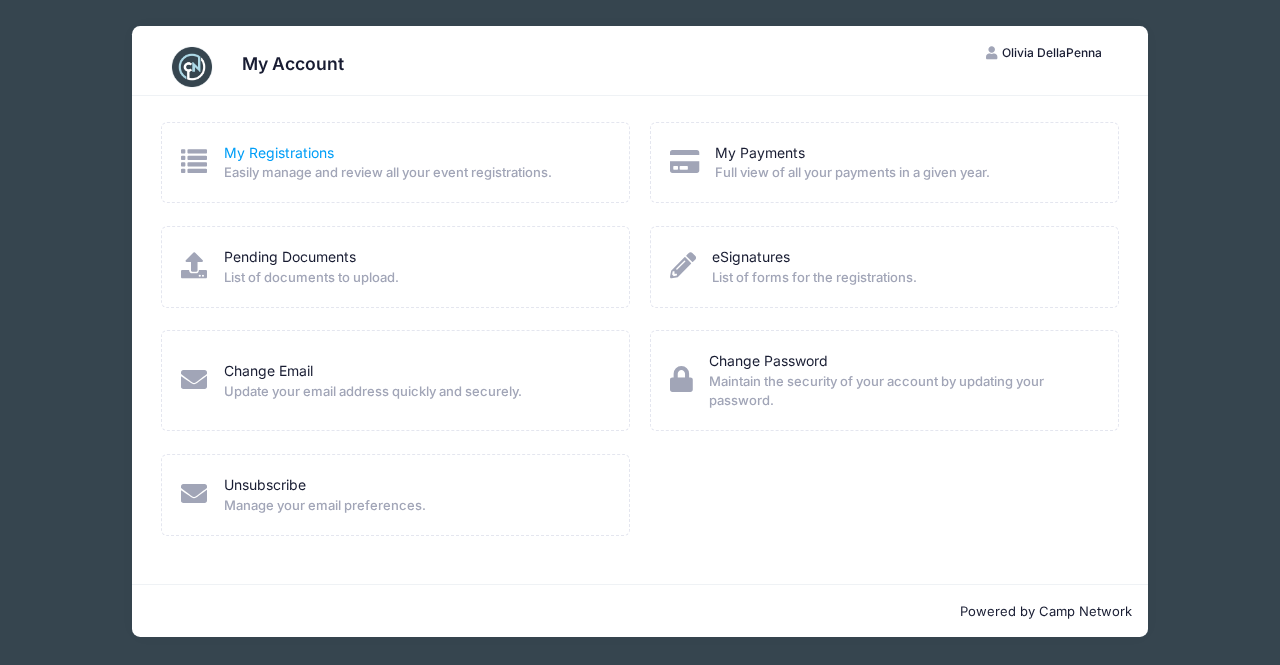 click on "My Registrations" at bounding box center (279, 152) 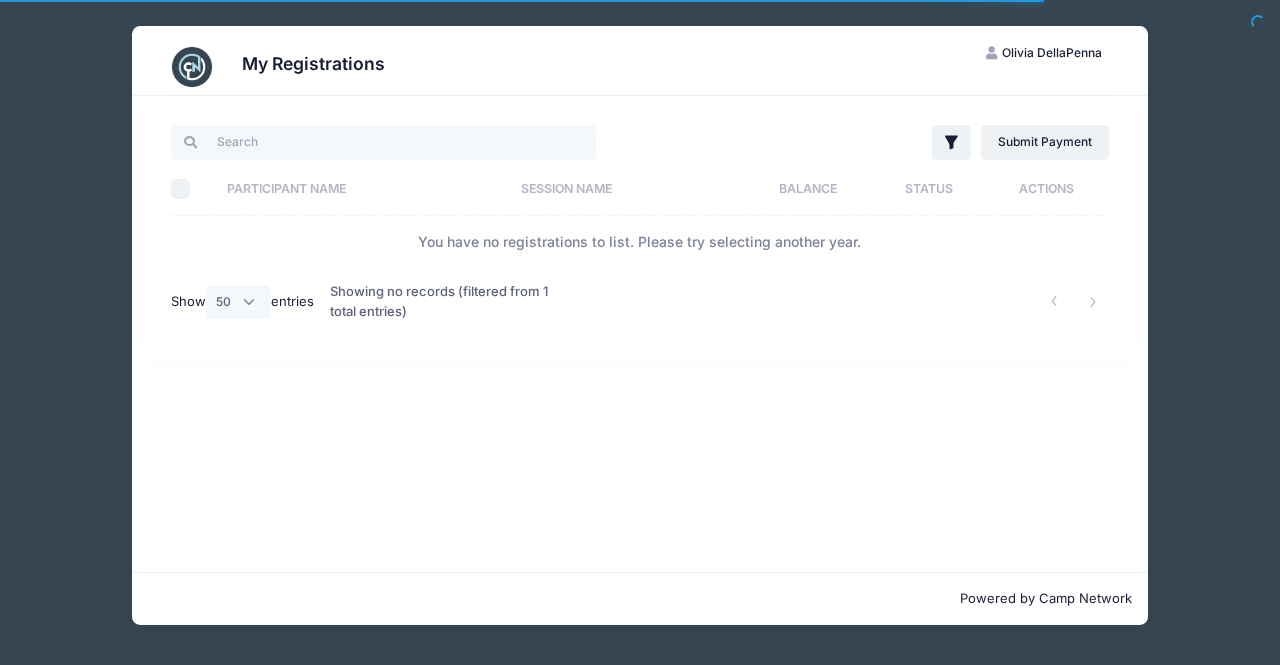 select on "50" 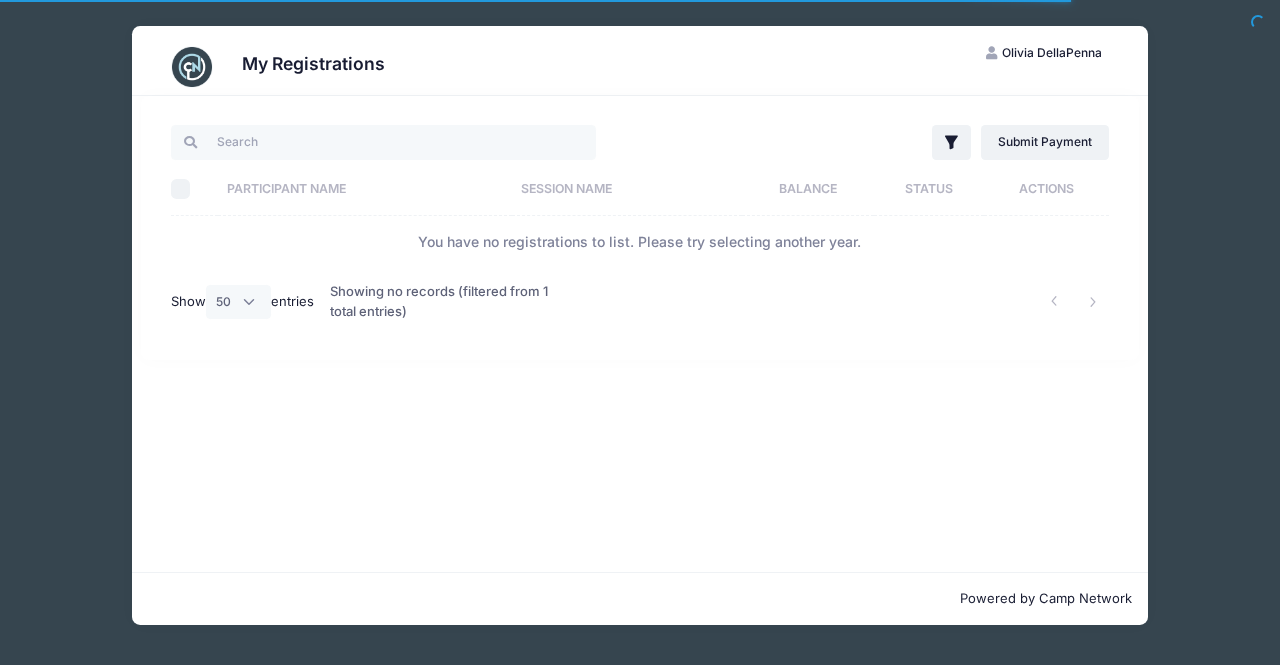 scroll, scrollTop: 0, scrollLeft: 0, axis: both 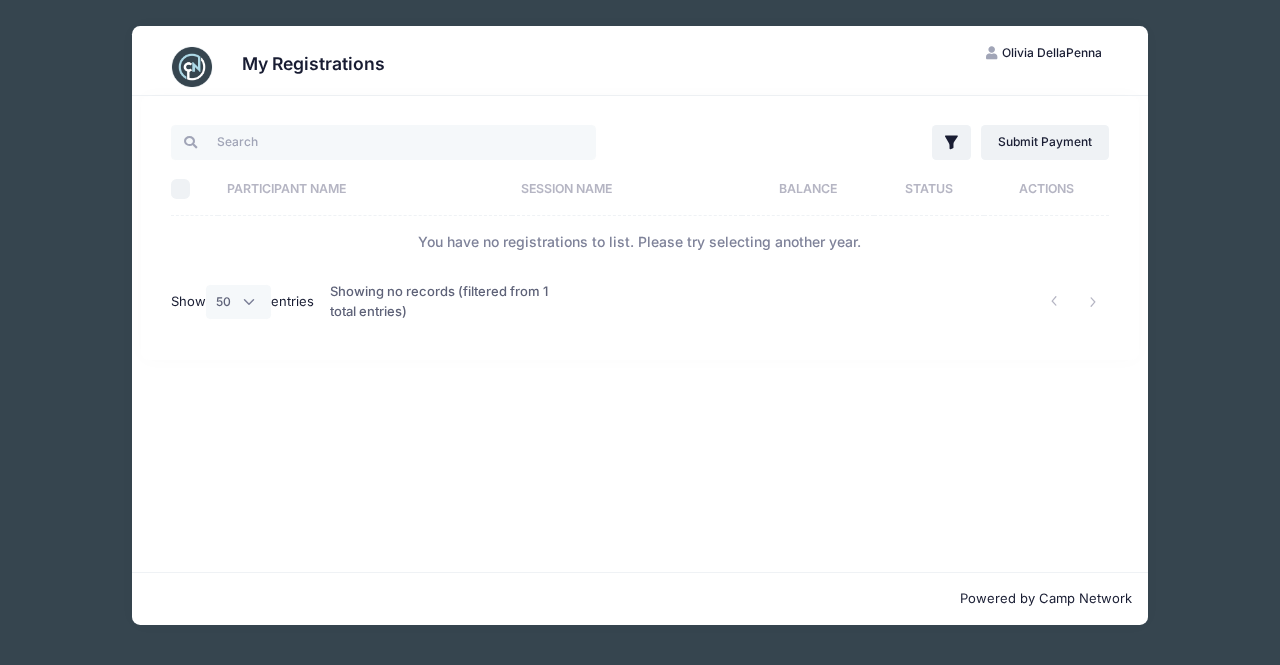 click on "Showing no records (filtered from 1 total entries)" at bounding box center (440, 301) 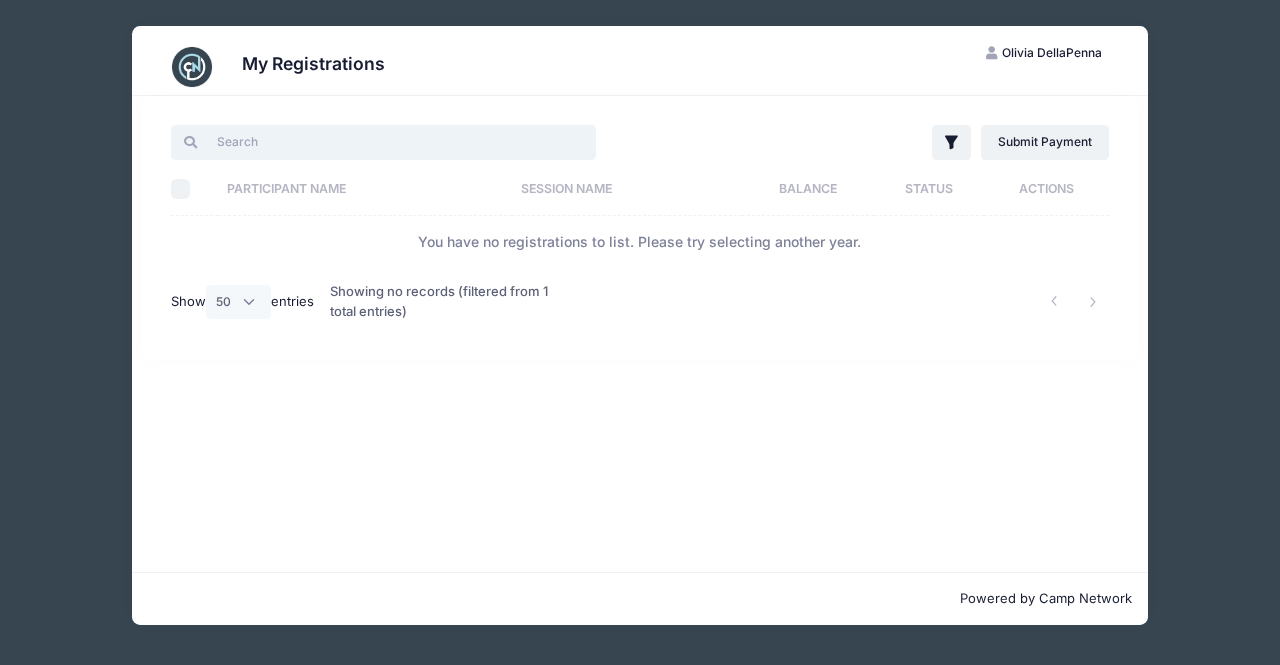 click at bounding box center (383, 142) 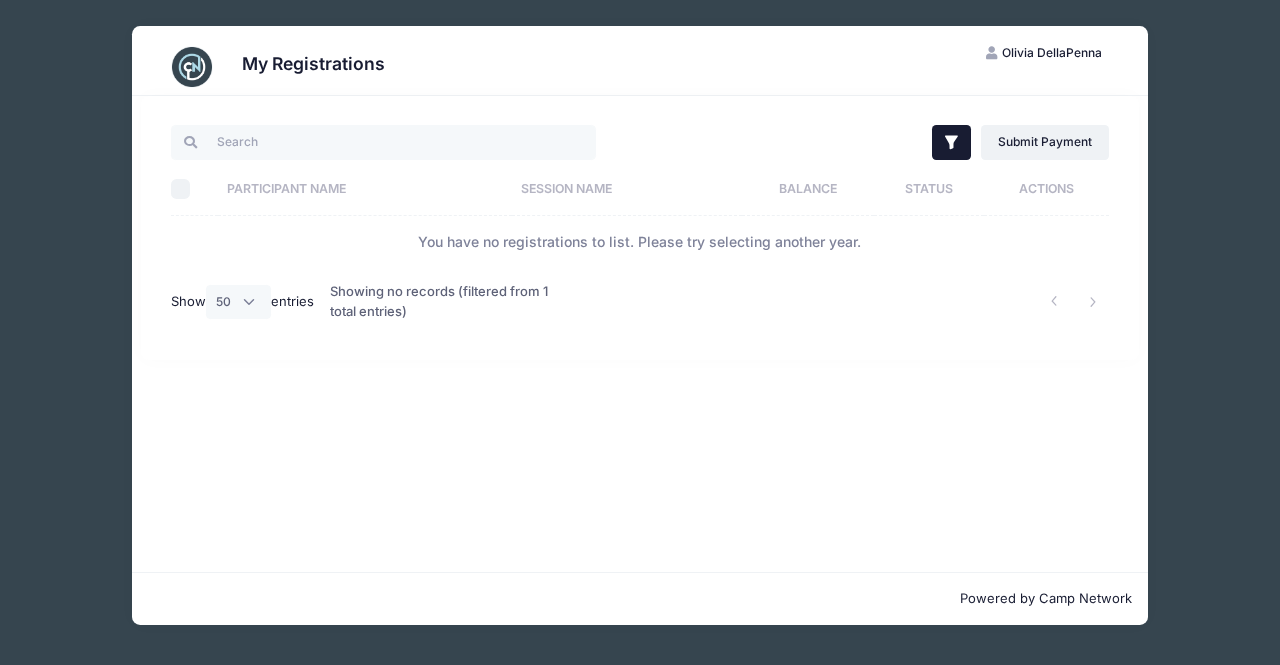 click 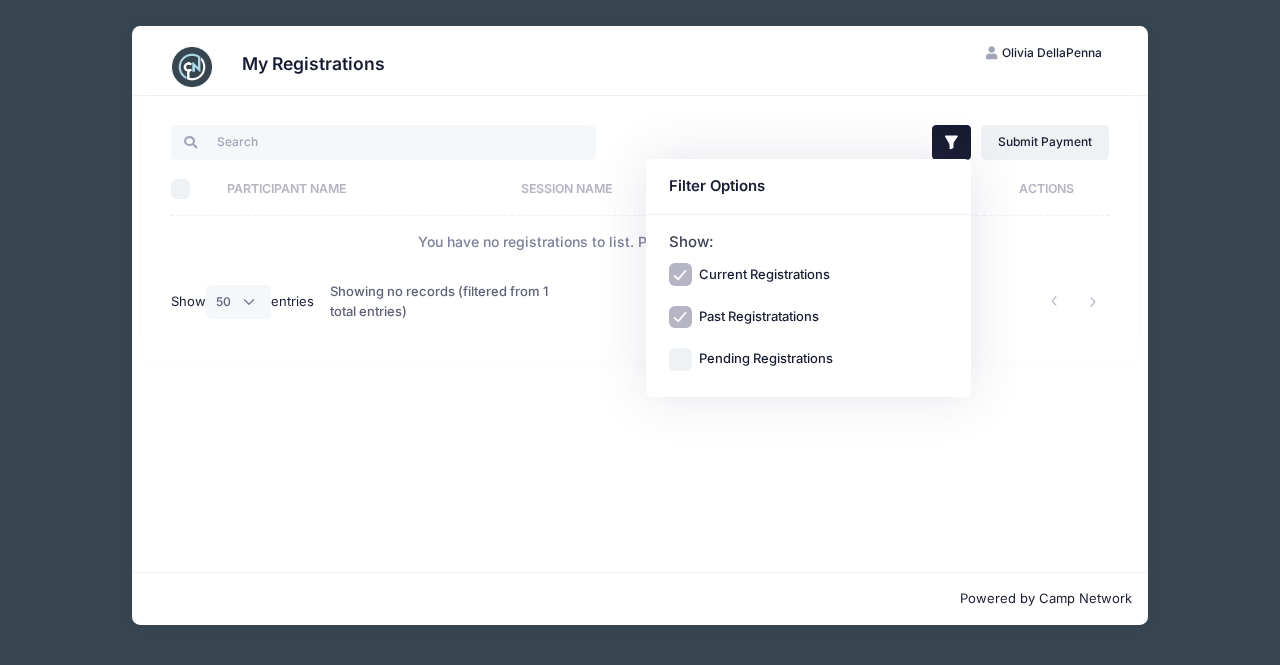 click on "Pending Registrations" at bounding box center [680, 359] 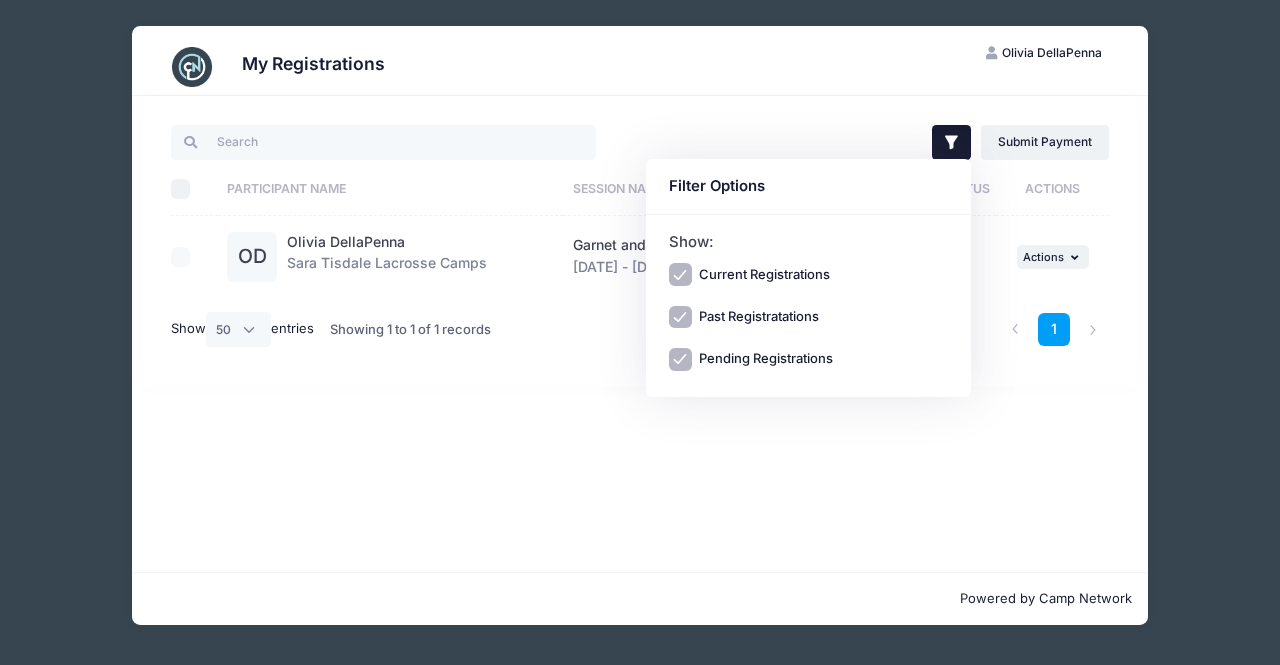 click on "Filter
Filter Options
Show:
Current Registrations
Past Registratations
Pending Registrations
Actions      Submit Payment
Upload Required Documents
Pending Documents
eSignatures Submit Payment" at bounding box center (640, 334) 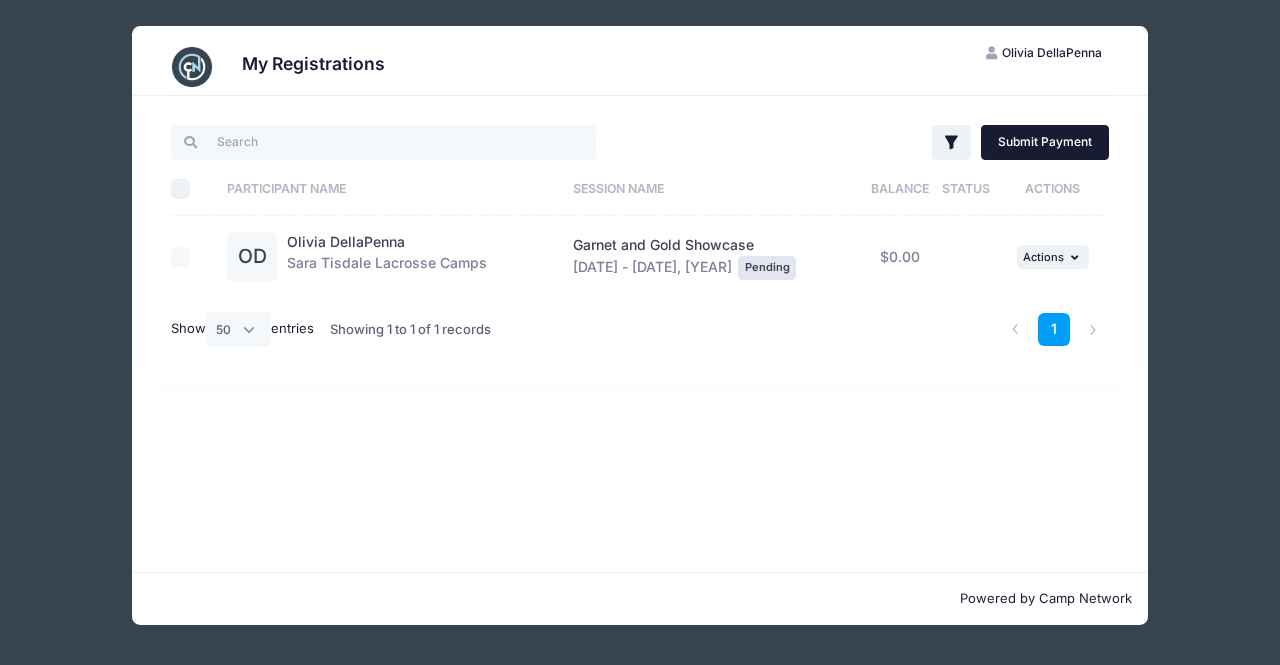 click on "Submit Payment" at bounding box center (1045, 142) 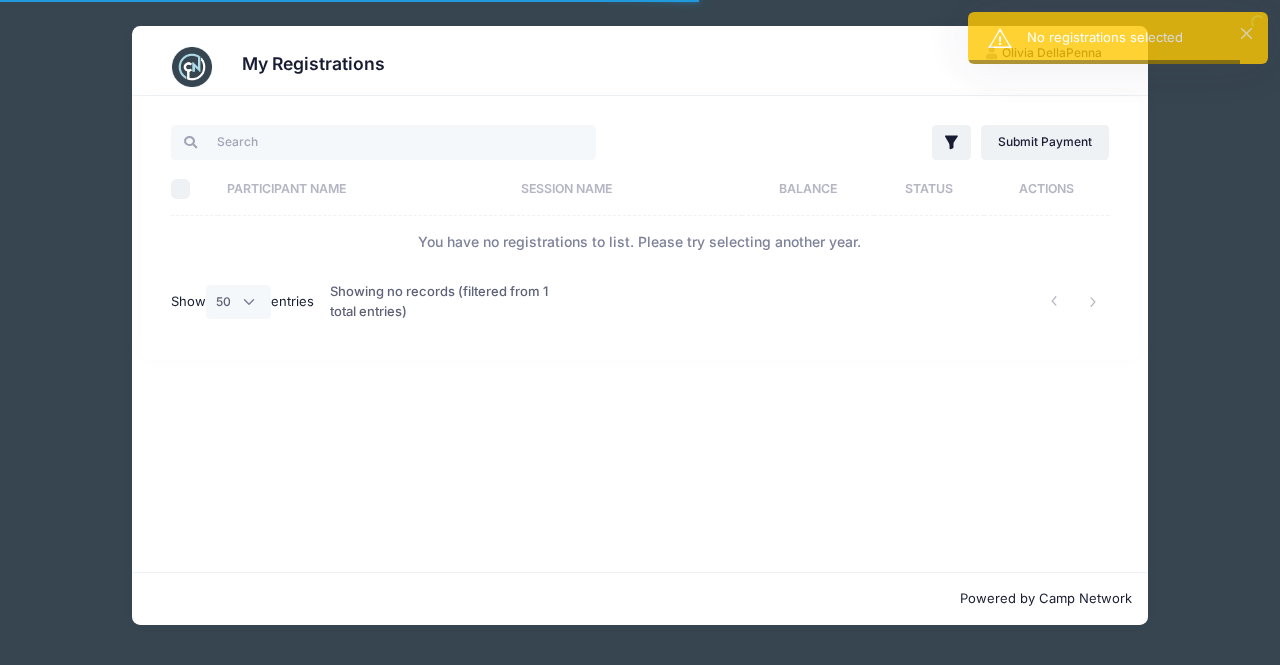 select on "50" 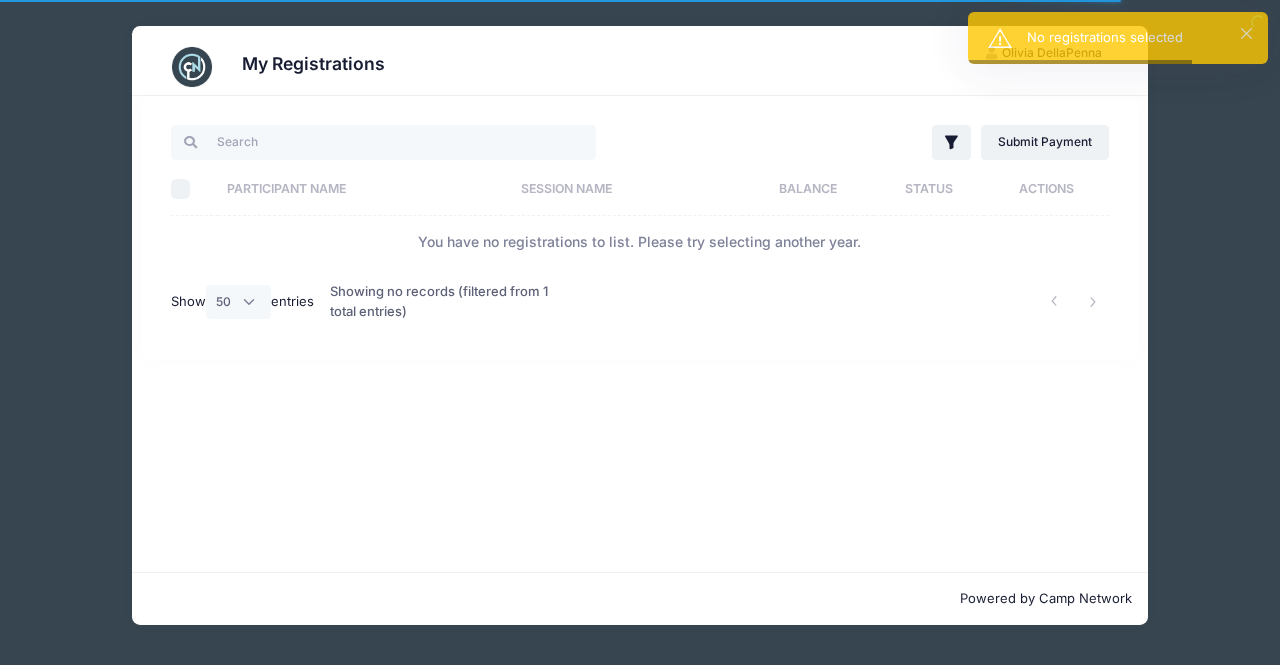 scroll, scrollTop: 0, scrollLeft: 0, axis: both 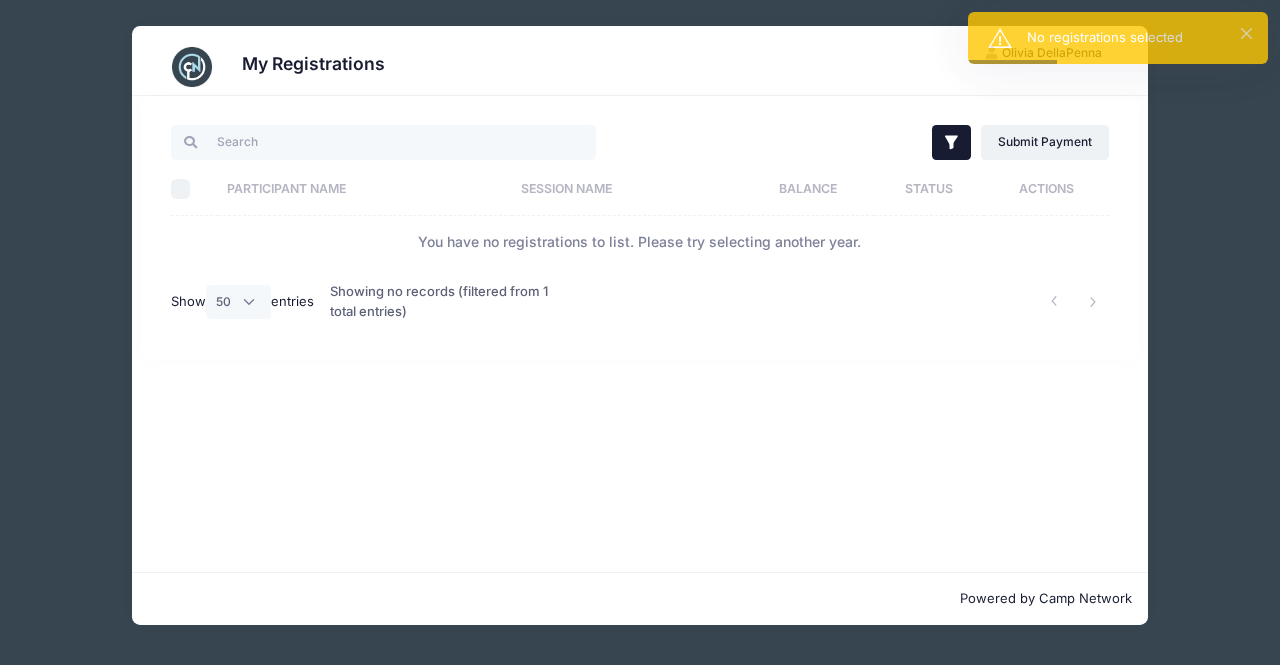 click on "Filter" at bounding box center [951, 142] 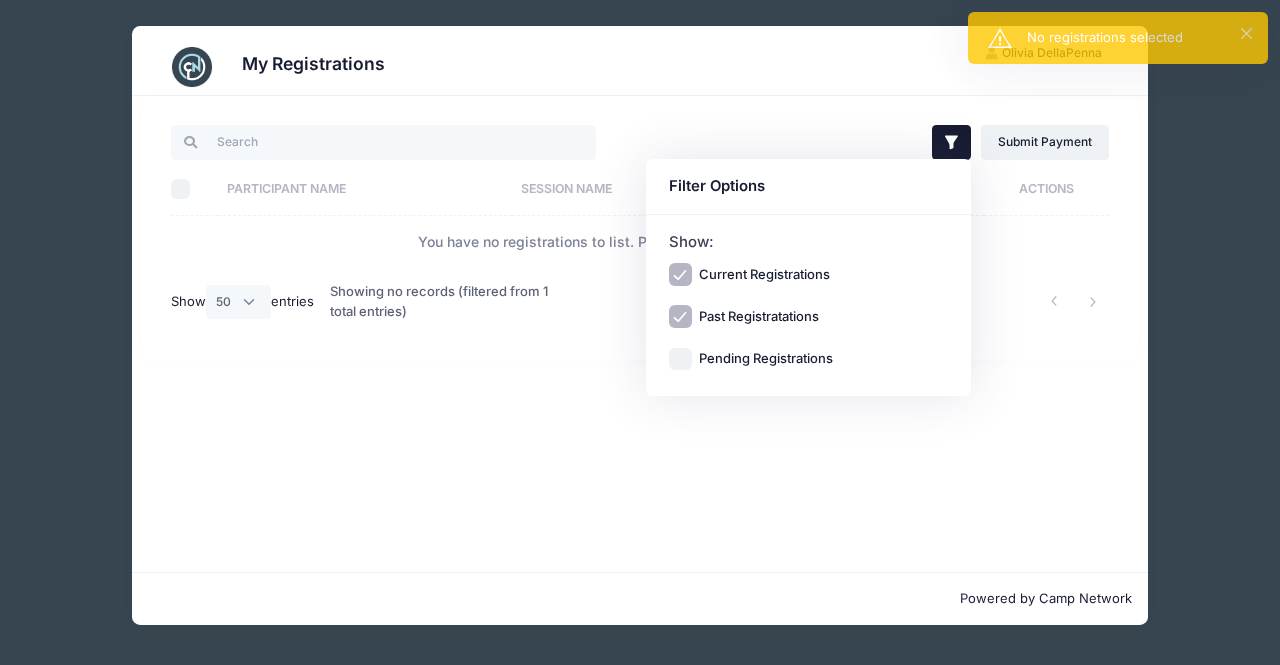click on "Pending Registrations" at bounding box center [809, 359] 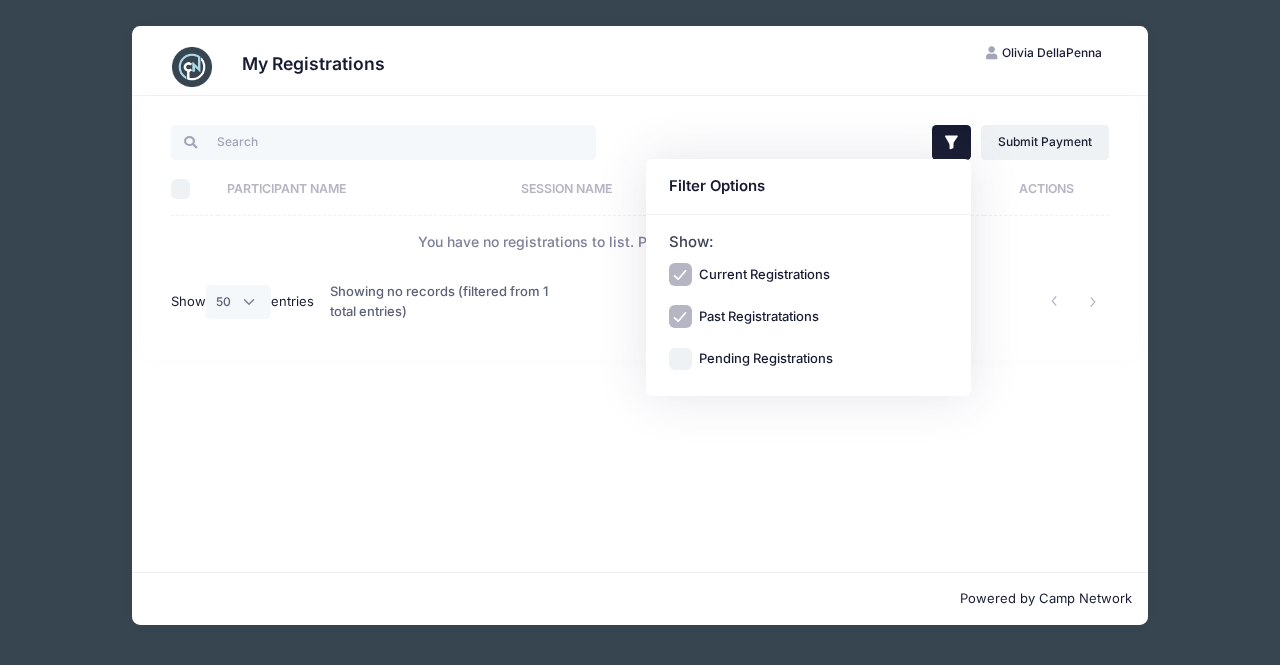 click on "Pending Registrations" at bounding box center (680, 359) 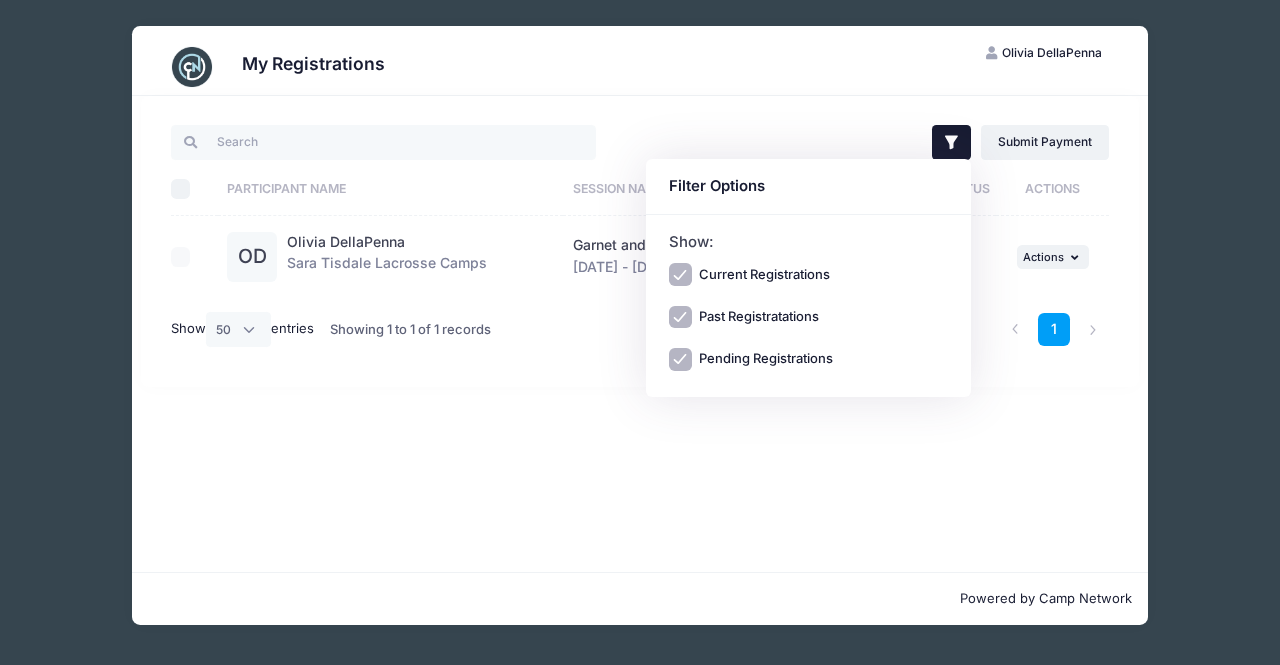 drag, startPoint x: 998, startPoint y: 314, endPoint x: 970, endPoint y: 321, distance: 28.86174 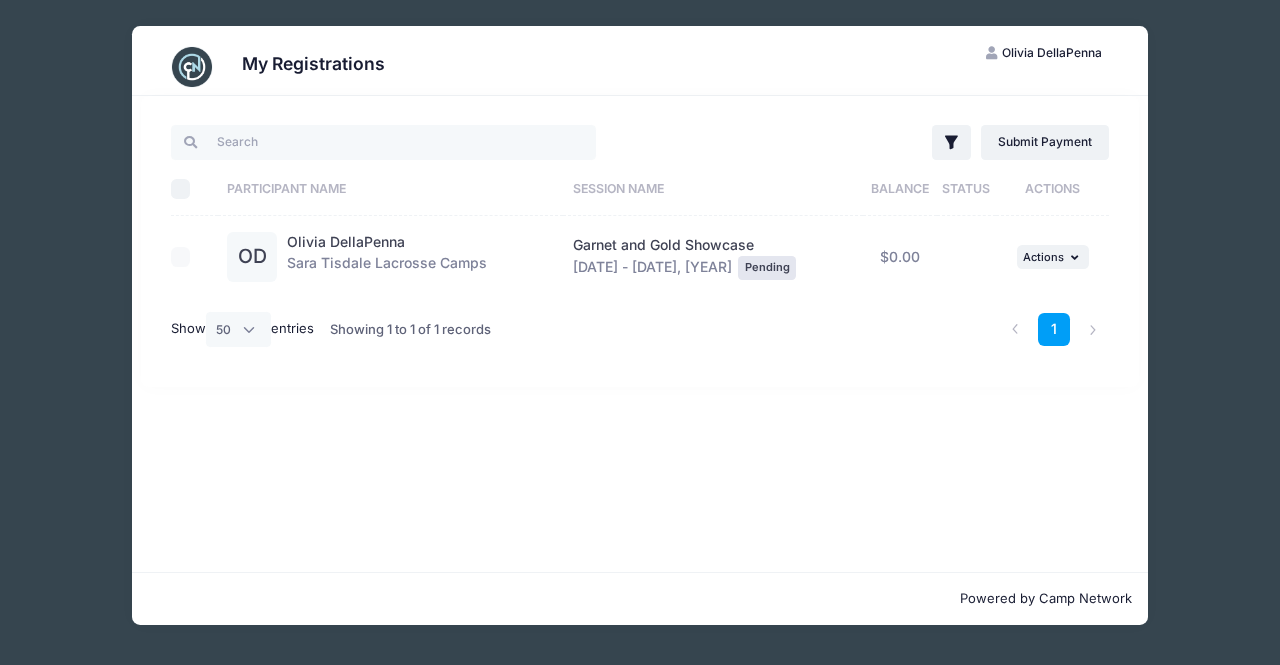 click at bounding box center [189, 257] 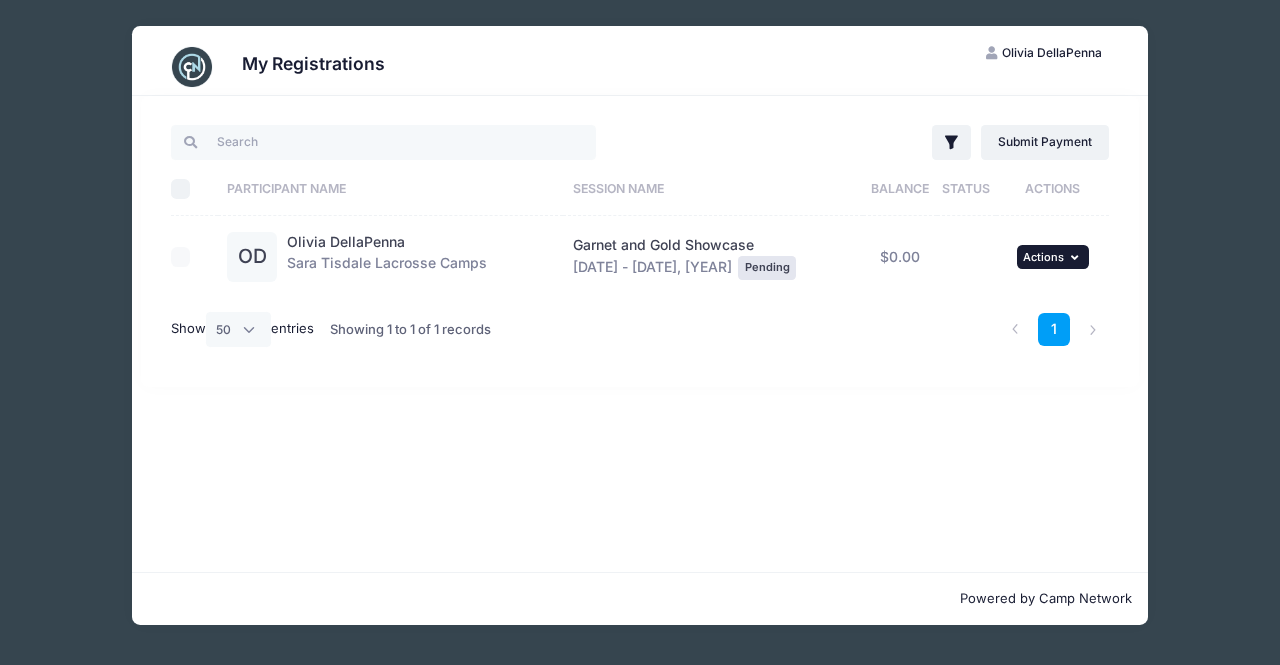 click on "Actions" at bounding box center (1043, 257) 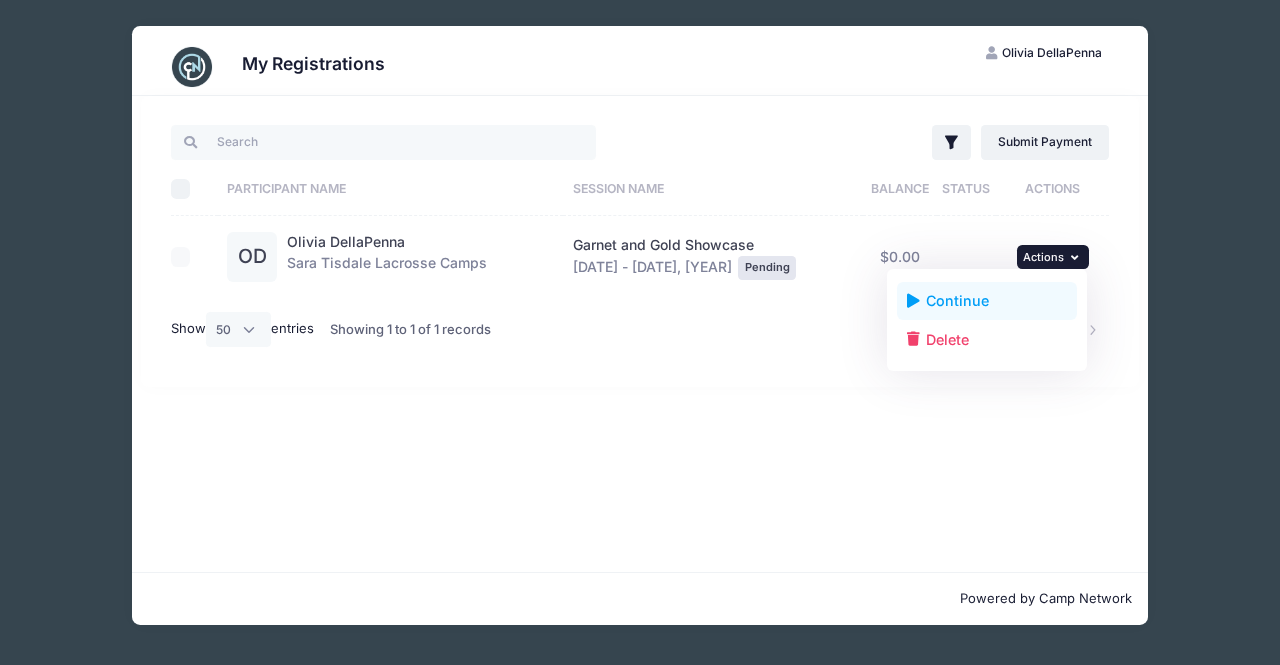 click on "Continue" at bounding box center (987, 301) 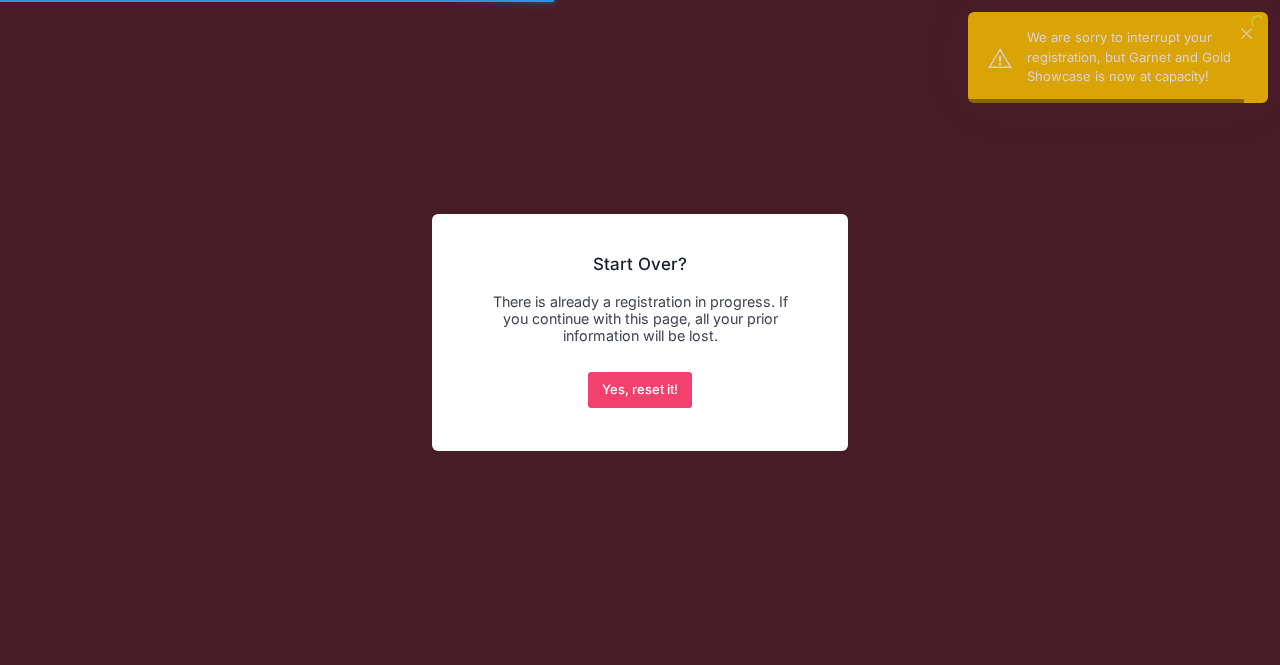 scroll, scrollTop: 0, scrollLeft: 0, axis: both 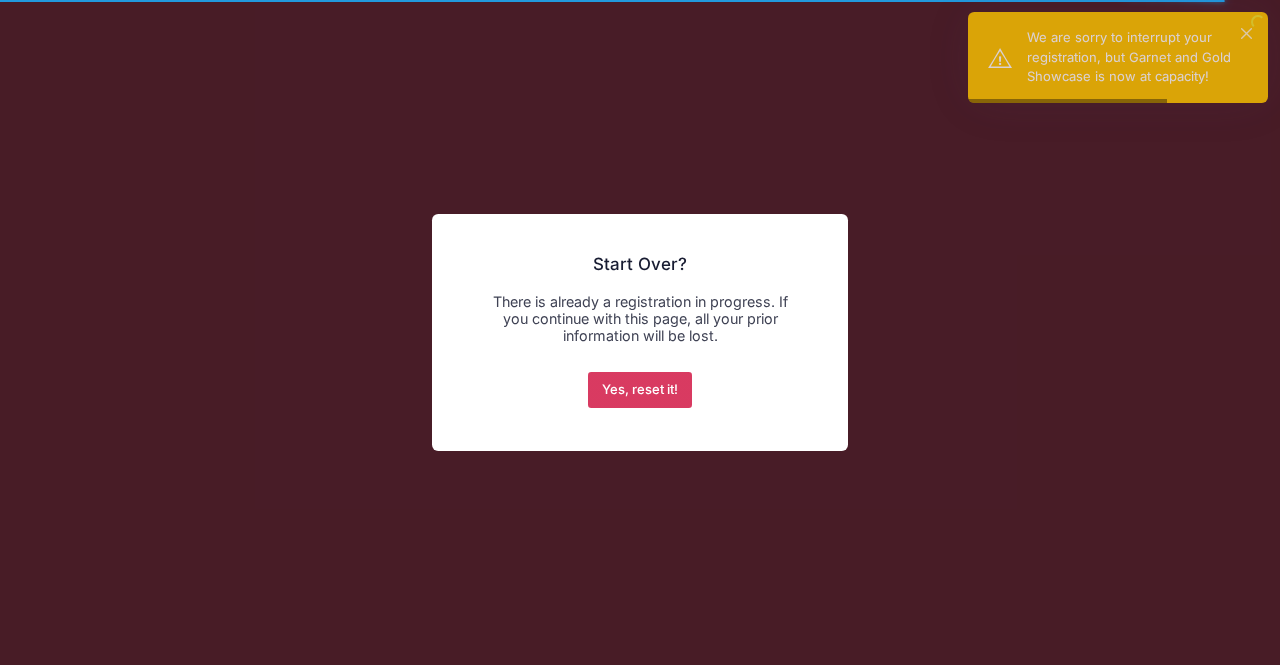 click on "Yes, reset it!" at bounding box center [640, 390] 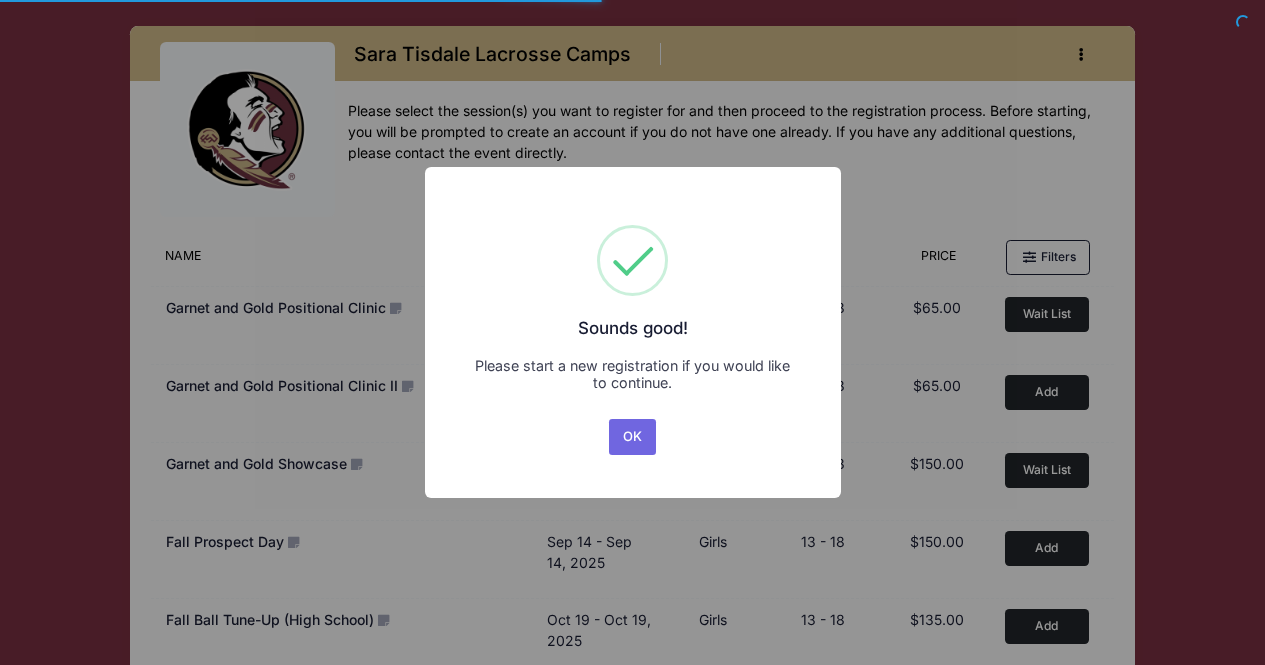 scroll, scrollTop: 0, scrollLeft: 0, axis: both 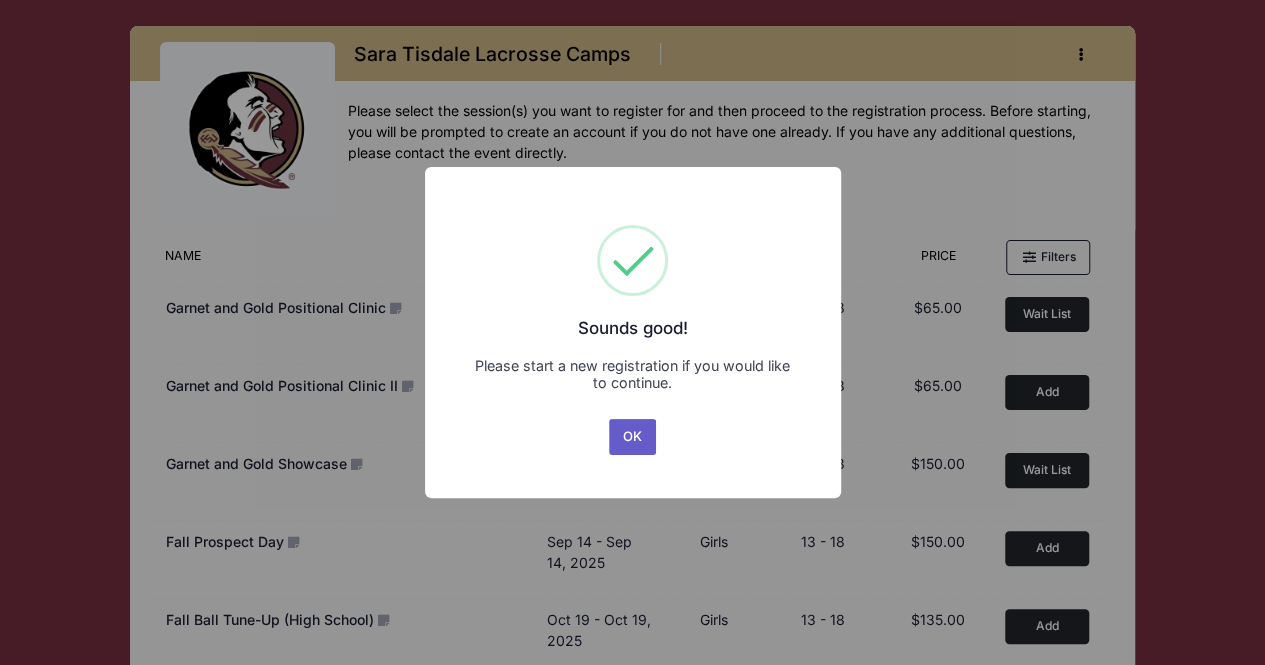 click on "OK" at bounding box center (633, 437) 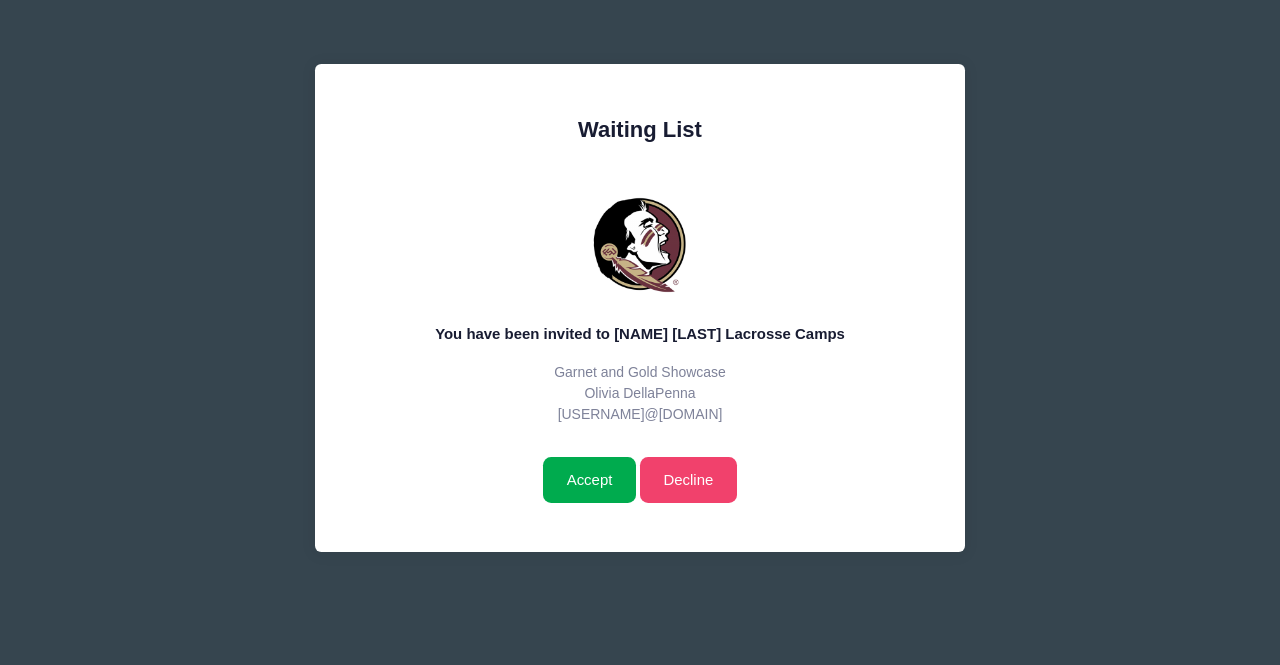 scroll, scrollTop: 0, scrollLeft: 0, axis: both 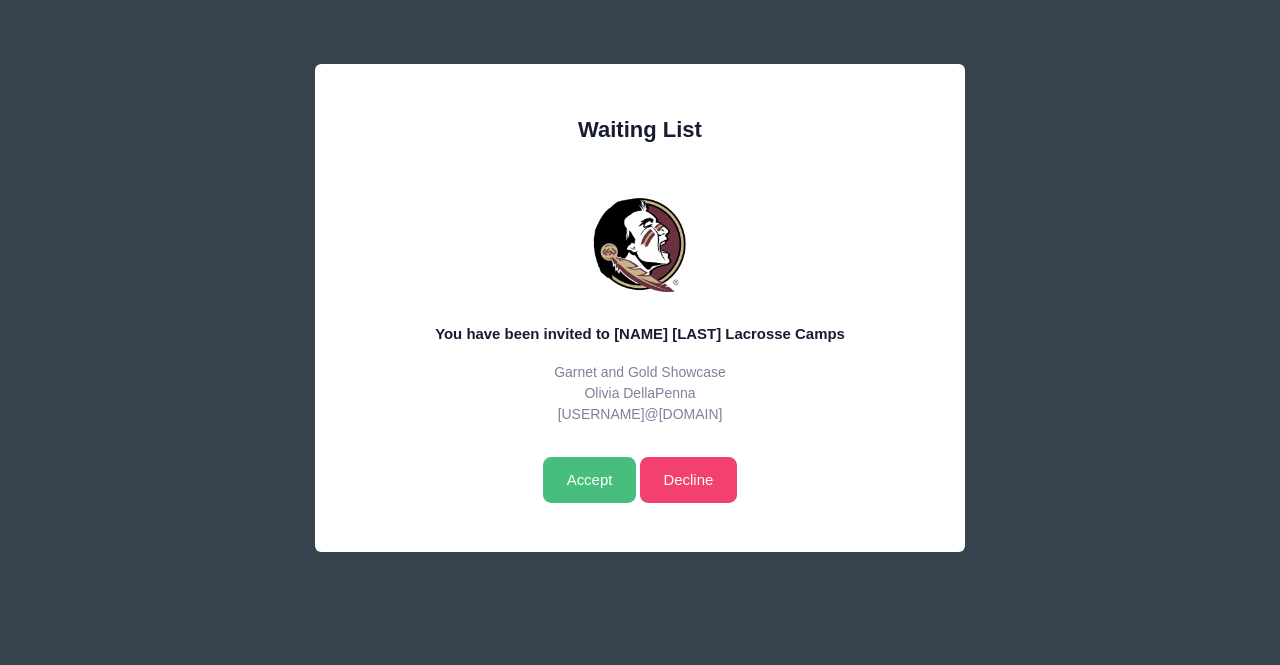 click on "Accept" at bounding box center [589, 480] 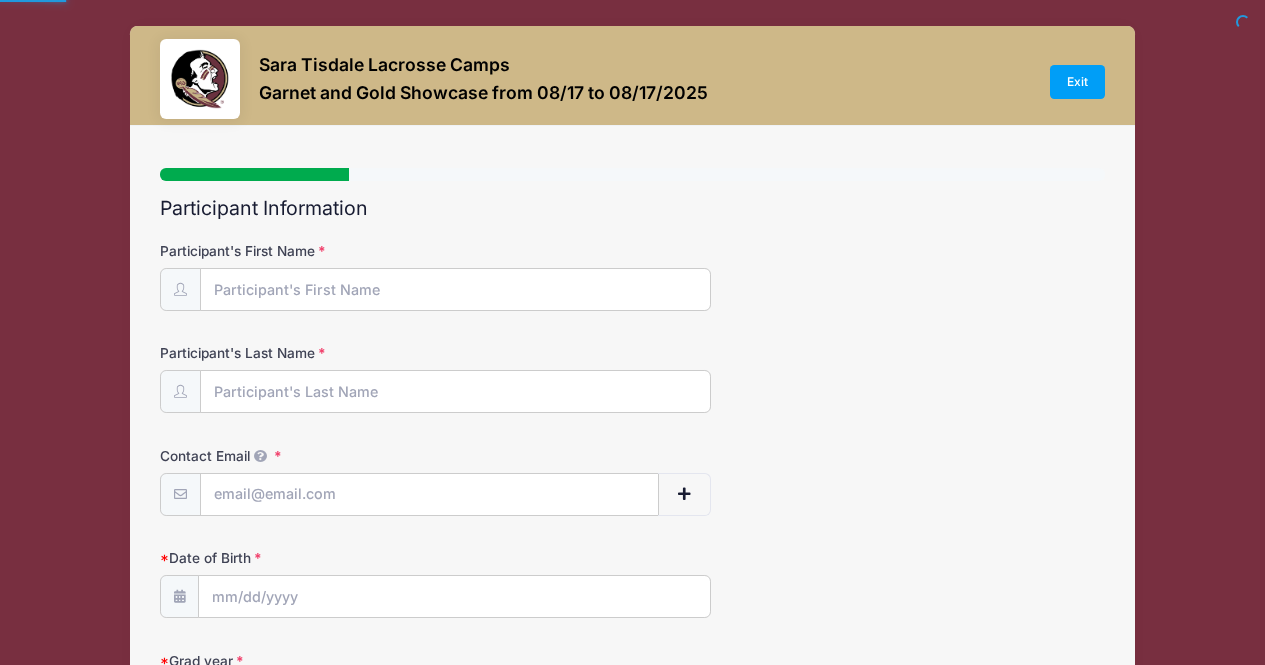 select 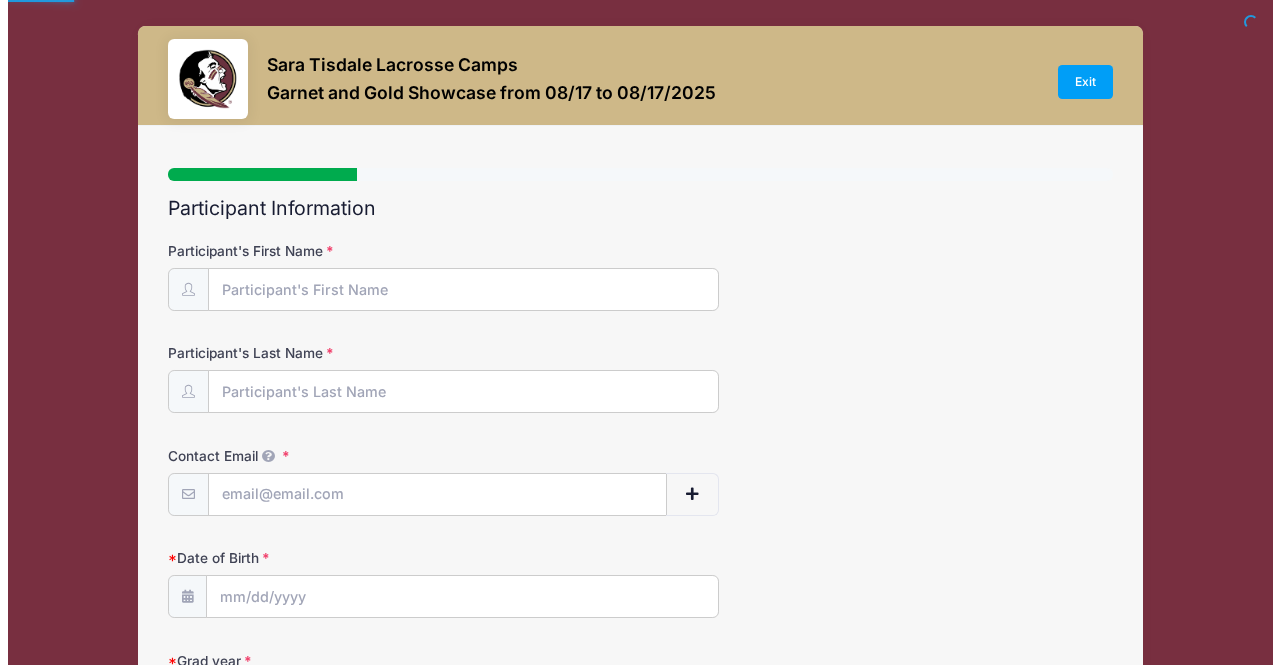 scroll, scrollTop: 0, scrollLeft: 0, axis: both 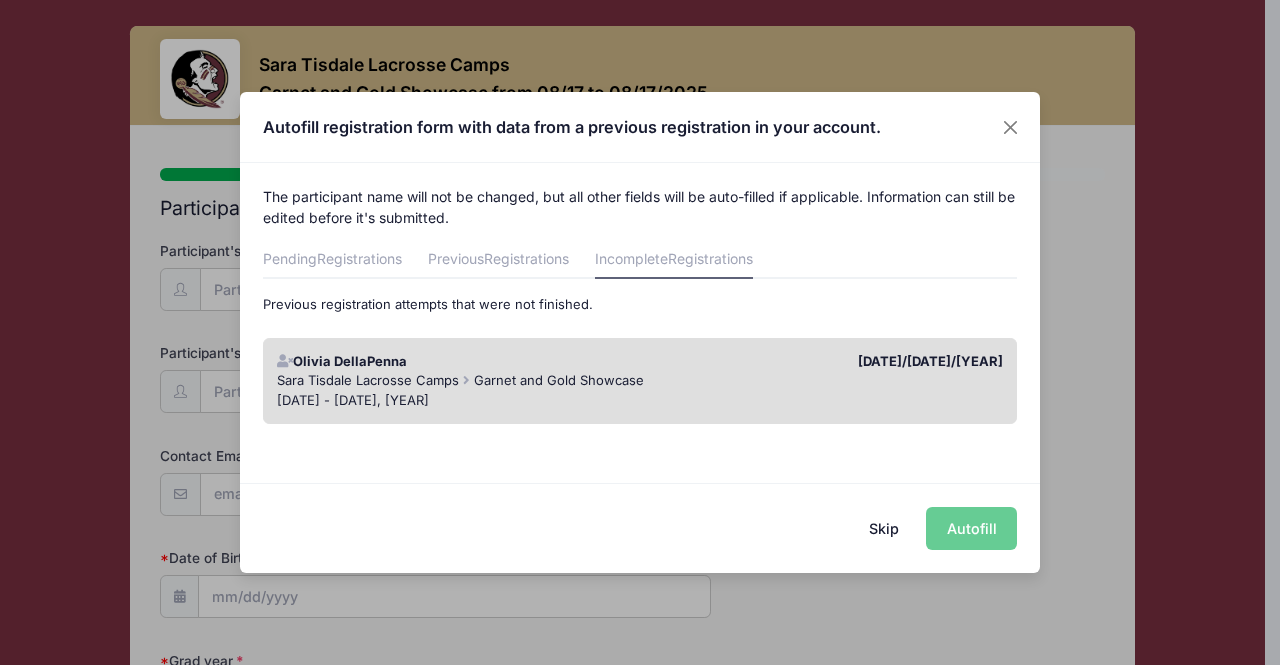 click on "Skip
Autofill" at bounding box center (640, 527) 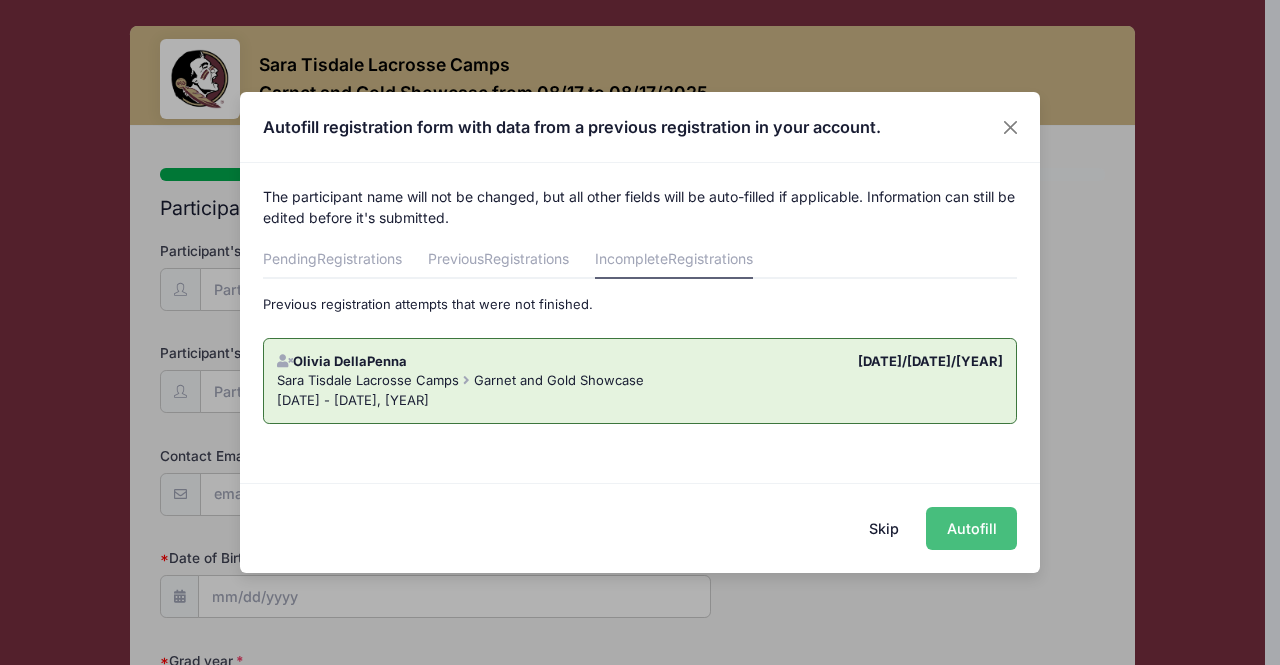 click on "Autofill" at bounding box center [971, 528] 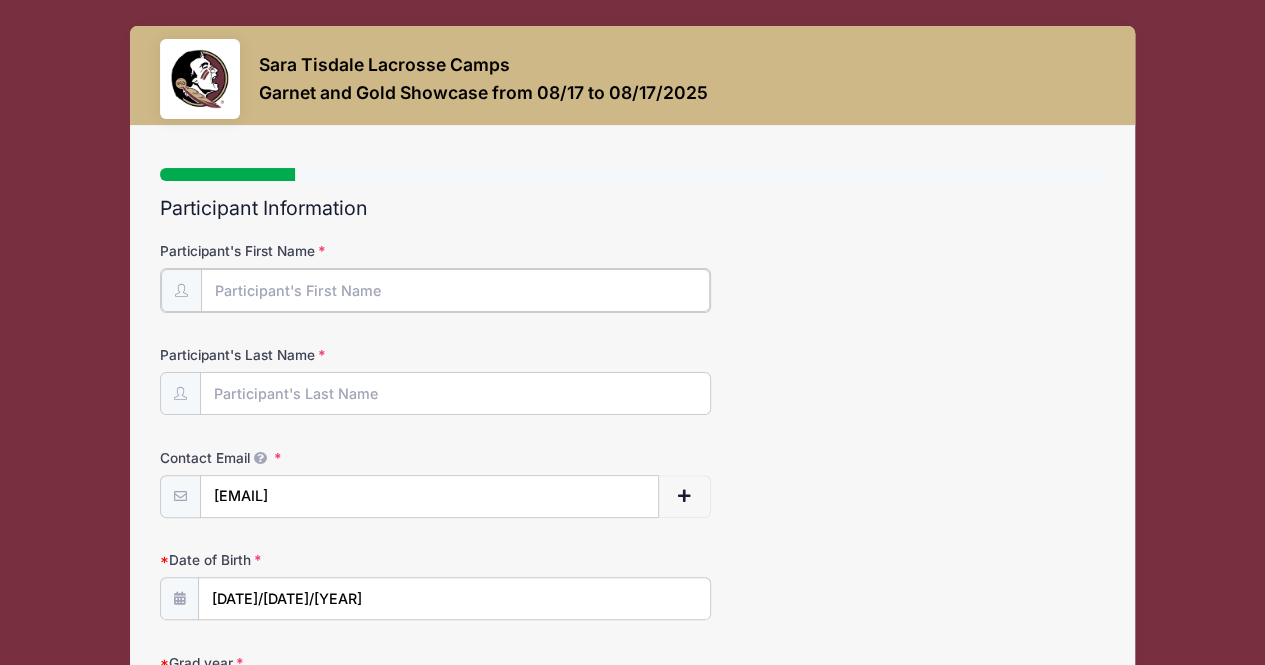 click on "Participant's First Name" at bounding box center [456, 290] 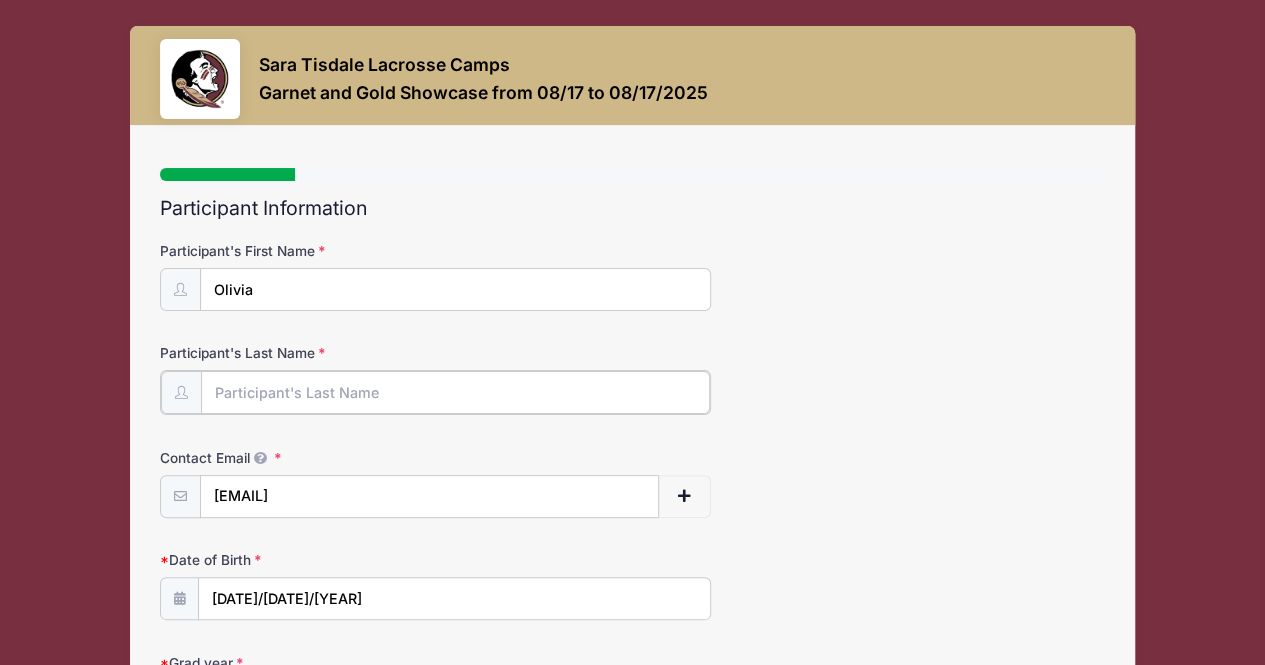 click on "Participant's Last Name" at bounding box center (456, 392) 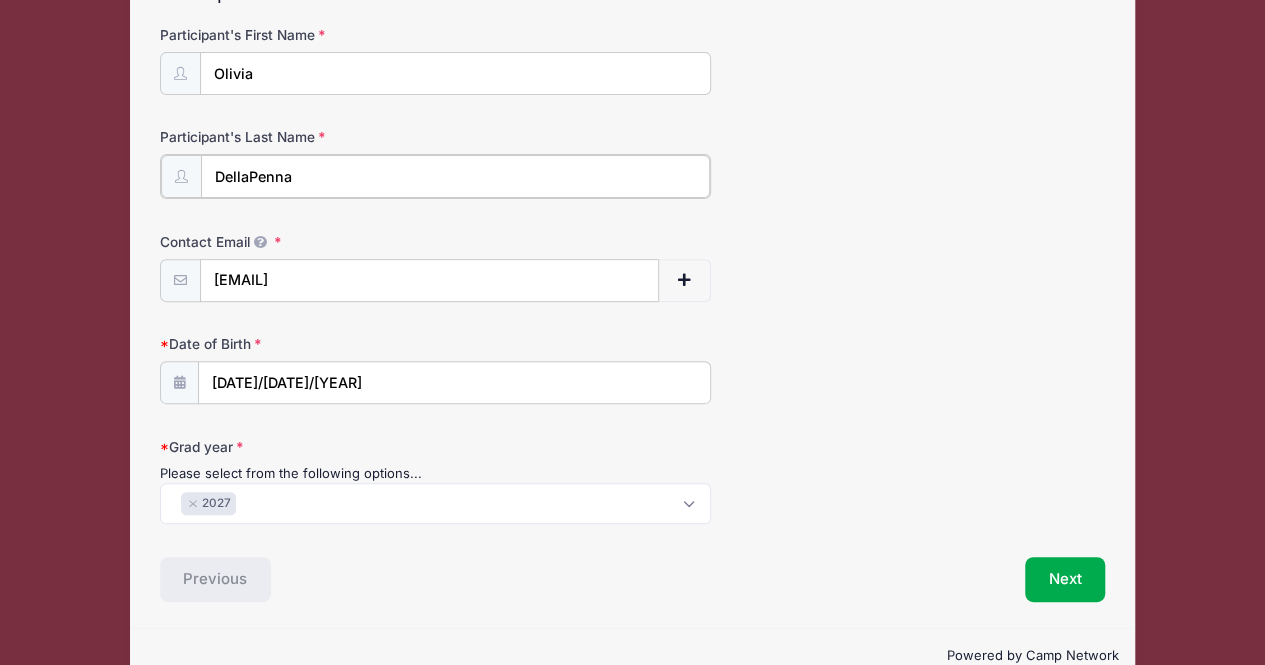 scroll, scrollTop: 253, scrollLeft: 0, axis: vertical 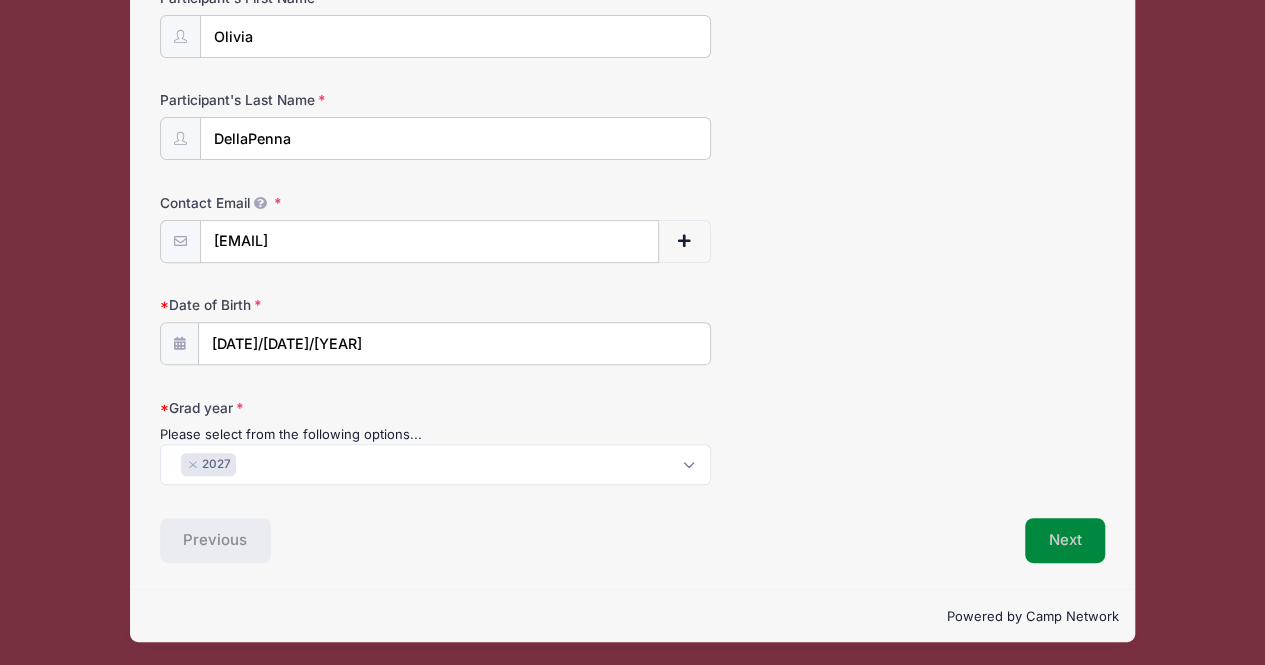 click on "Next" at bounding box center (1065, 541) 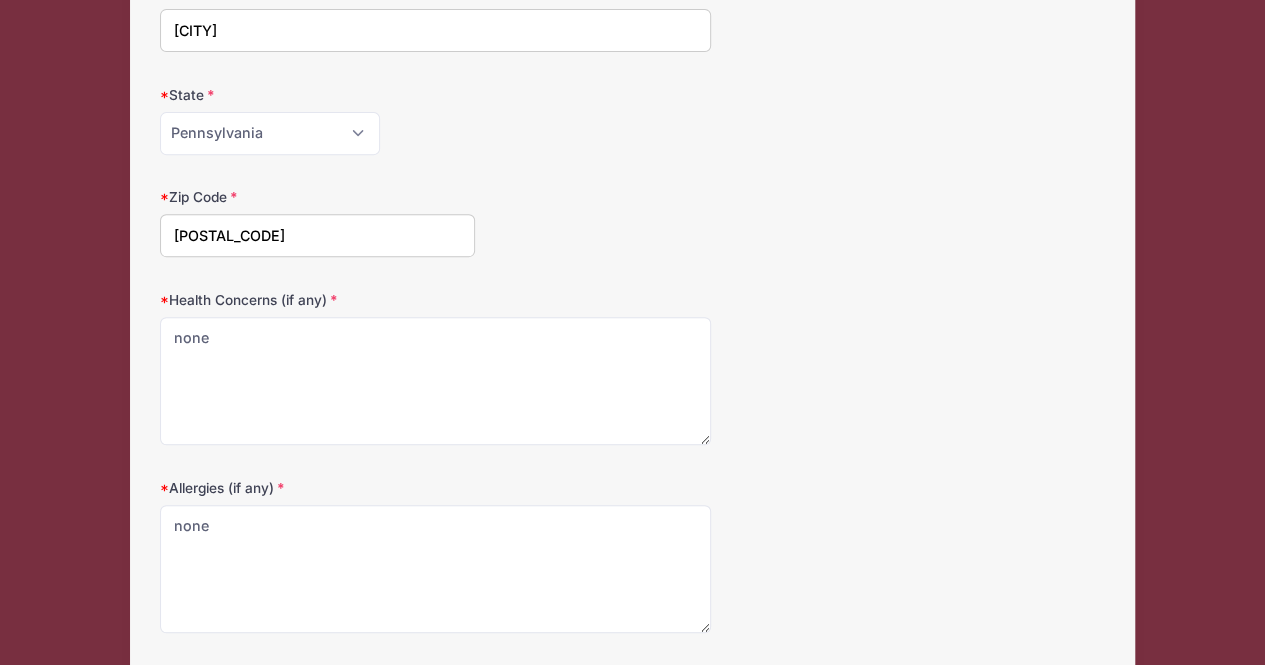 scroll, scrollTop: 508, scrollLeft: 0, axis: vertical 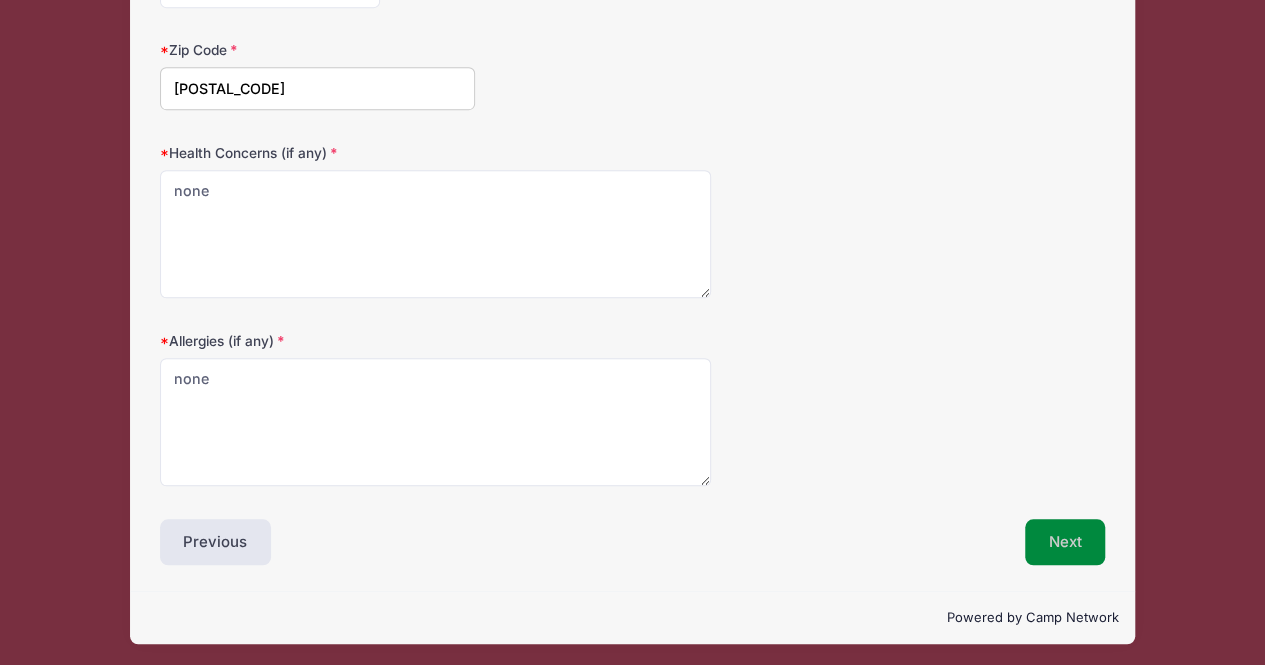 click on "Next" at bounding box center [1065, 542] 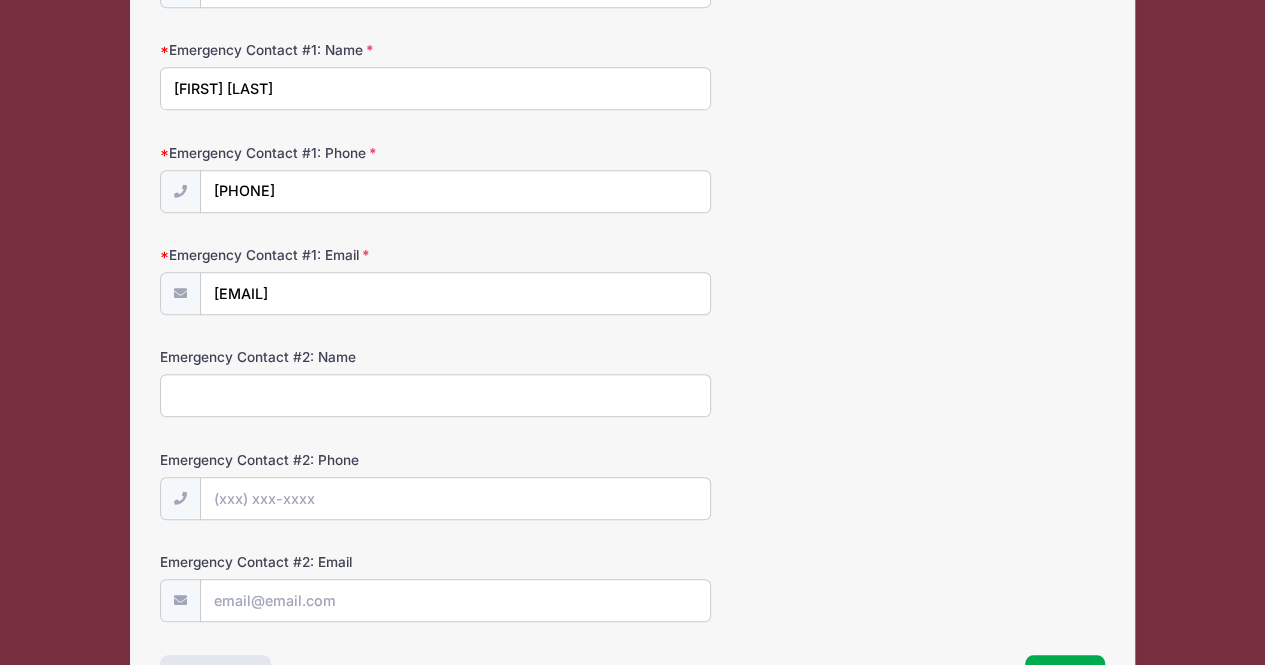 scroll, scrollTop: 241, scrollLeft: 0, axis: vertical 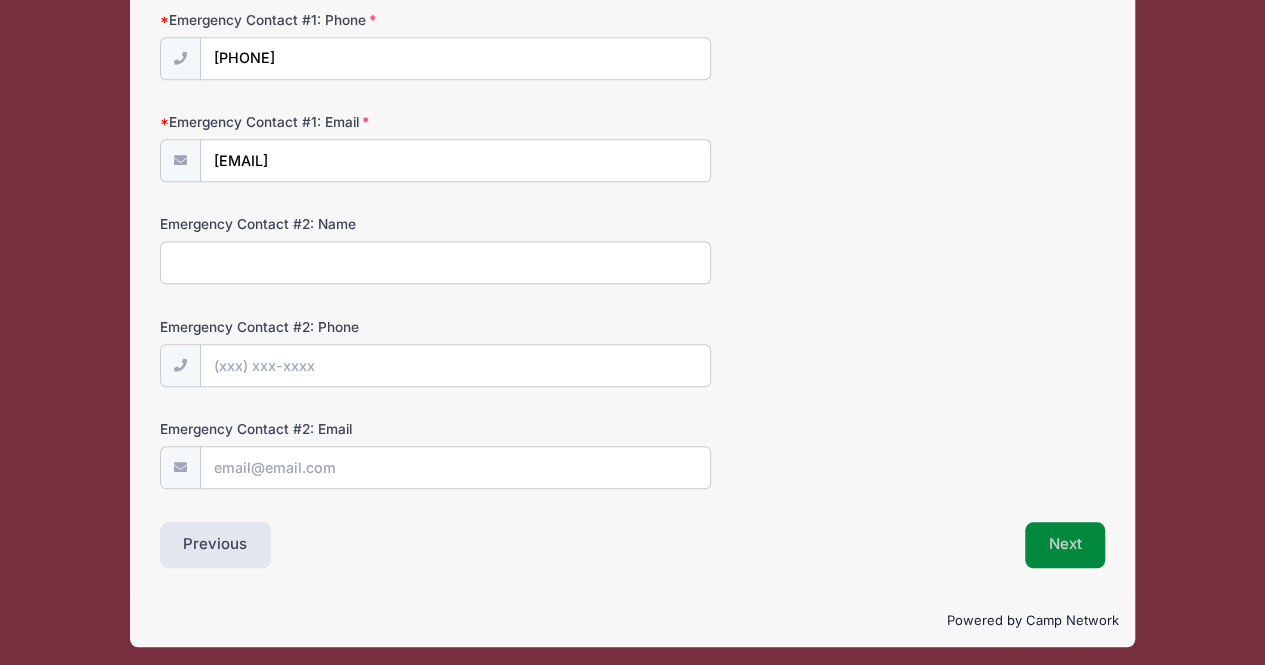 click on "Next" at bounding box center [1065, 545] 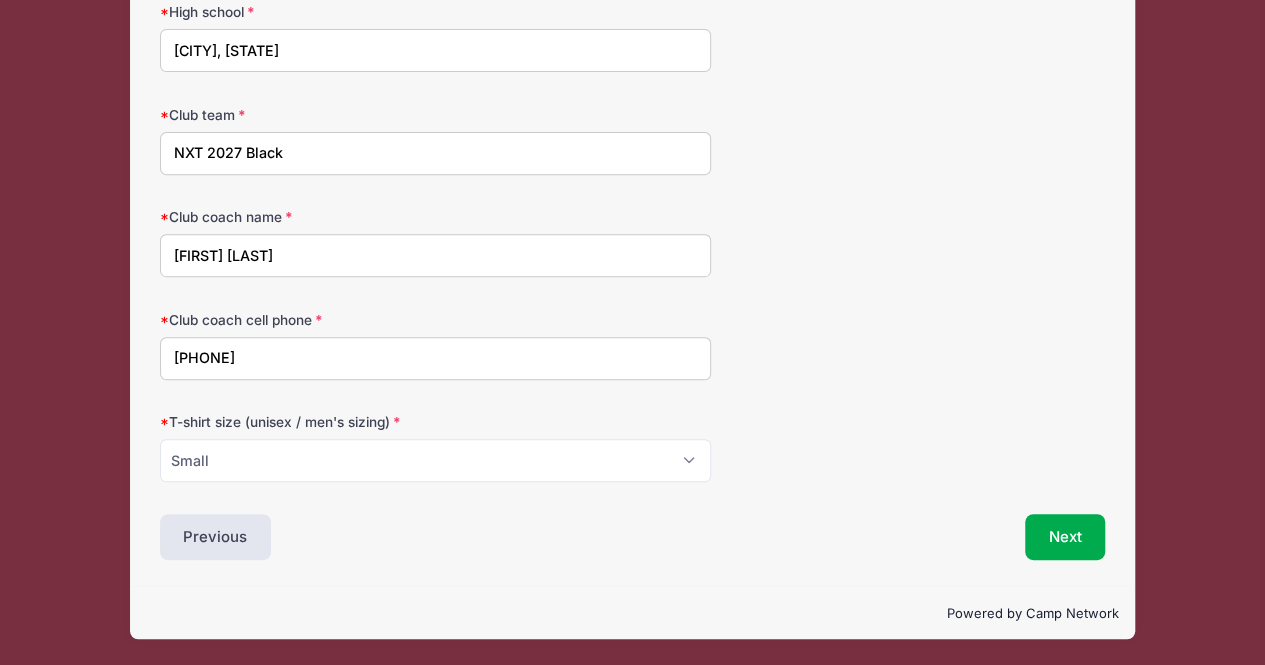 scroll, scrollTop: 12, scrollLeft: 0, axis: vertical 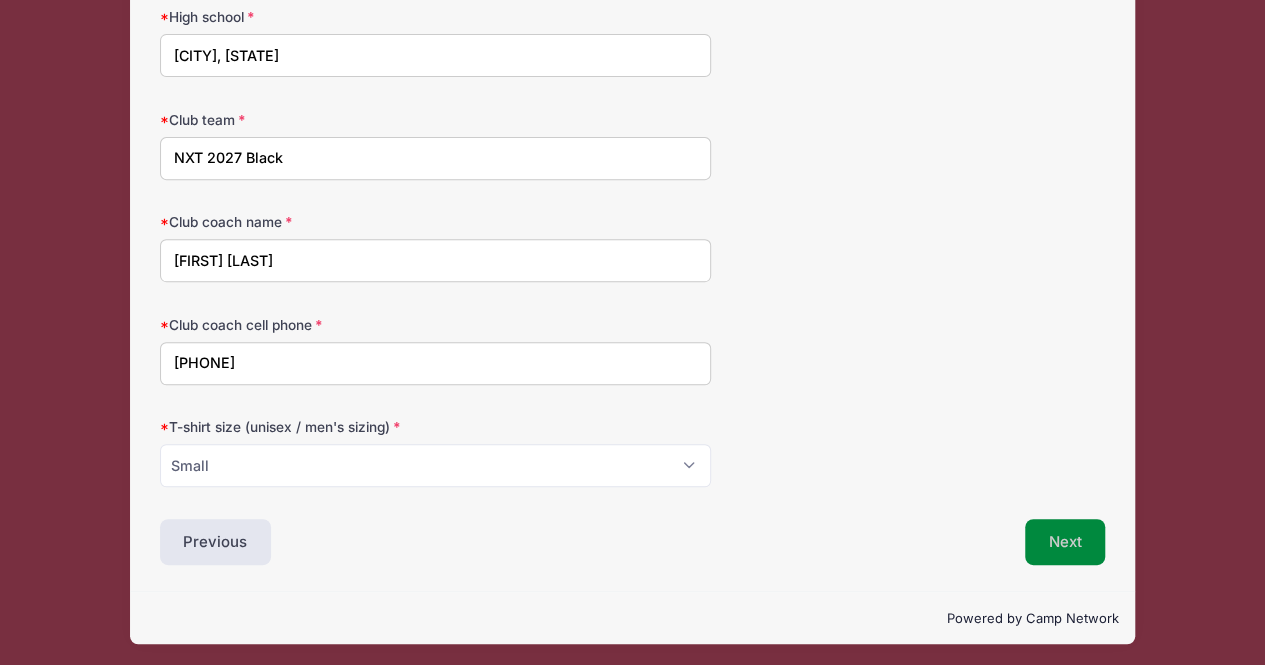 click on "Next" at bounding box center (1065, 542) 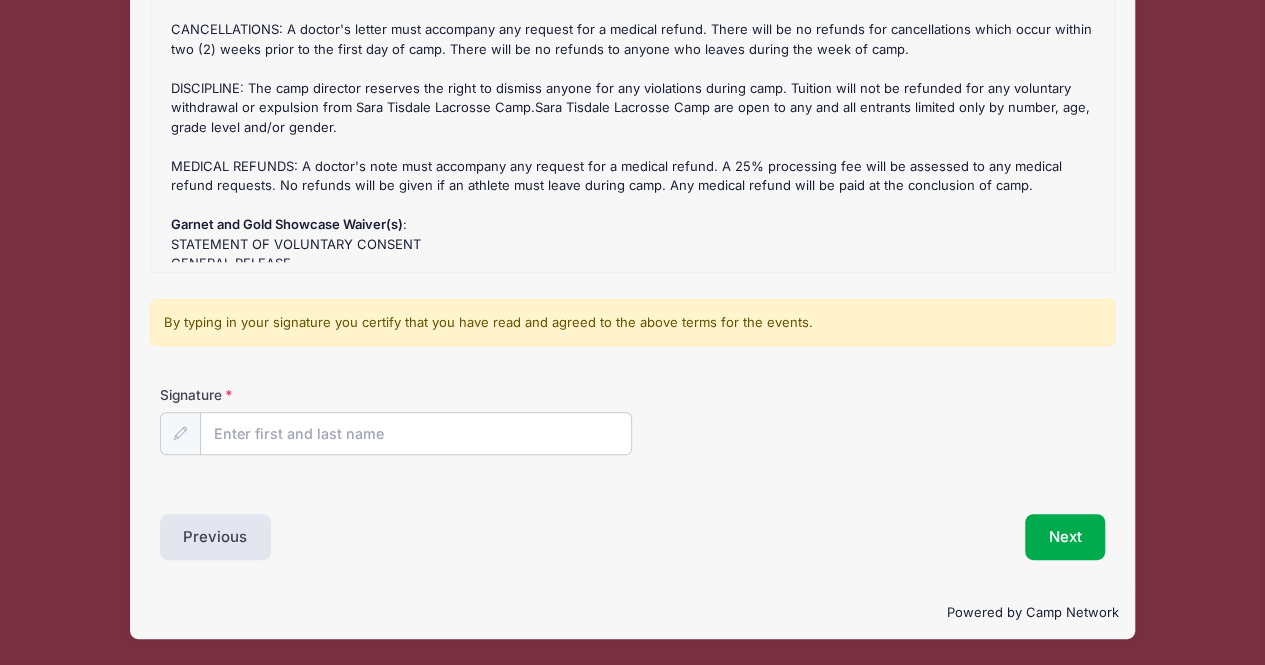 scroll, scrollTop: 4, scrollLeft: 0, axis: vertical 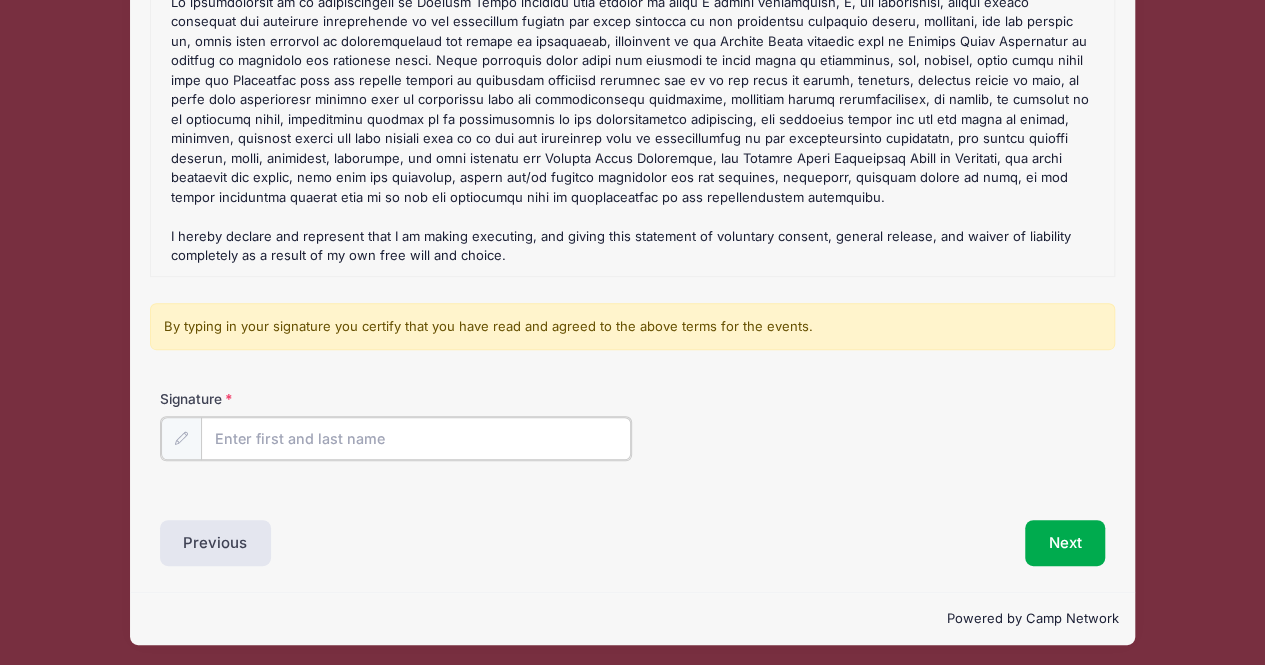 click on "Signature" at bounding box center (416, 438) 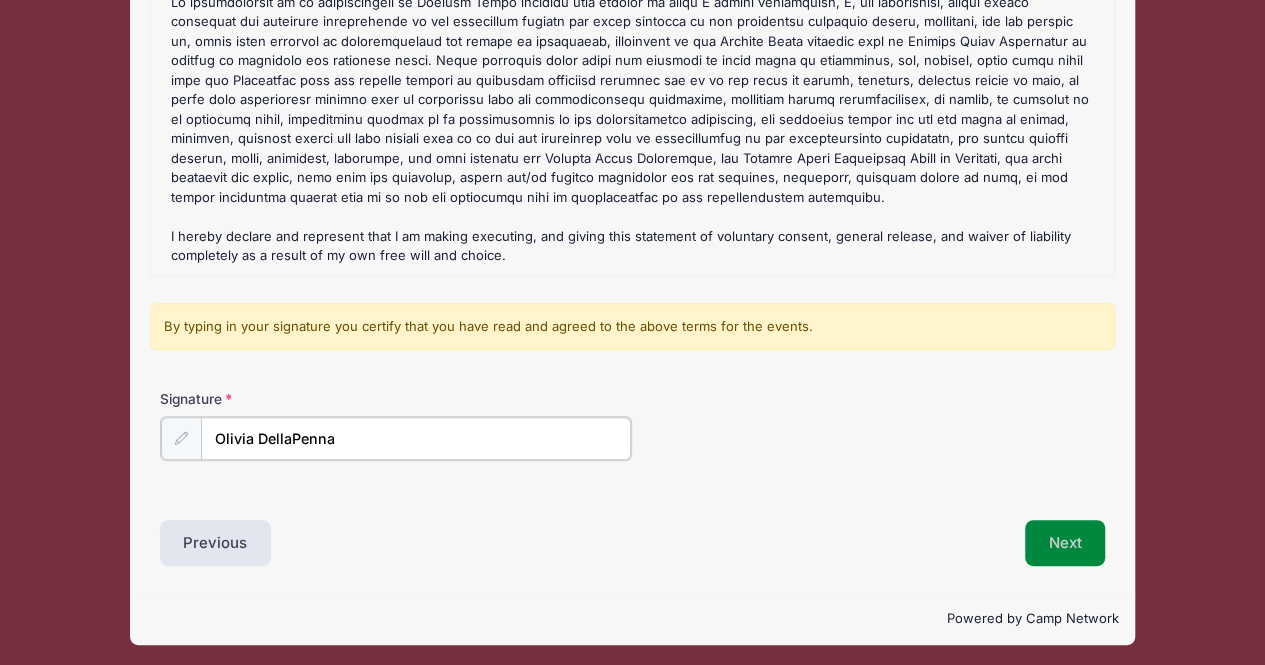 type on "Olivia DellaPenna" 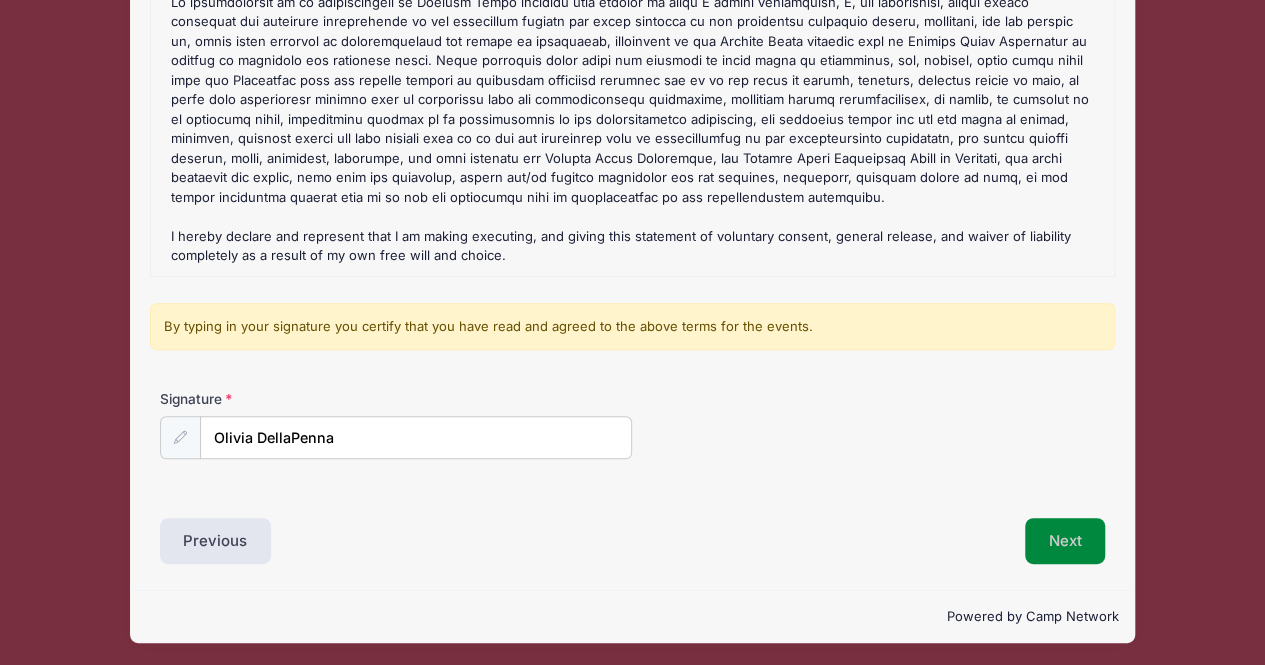 click on "Next" at bounding box center (1065, 541) 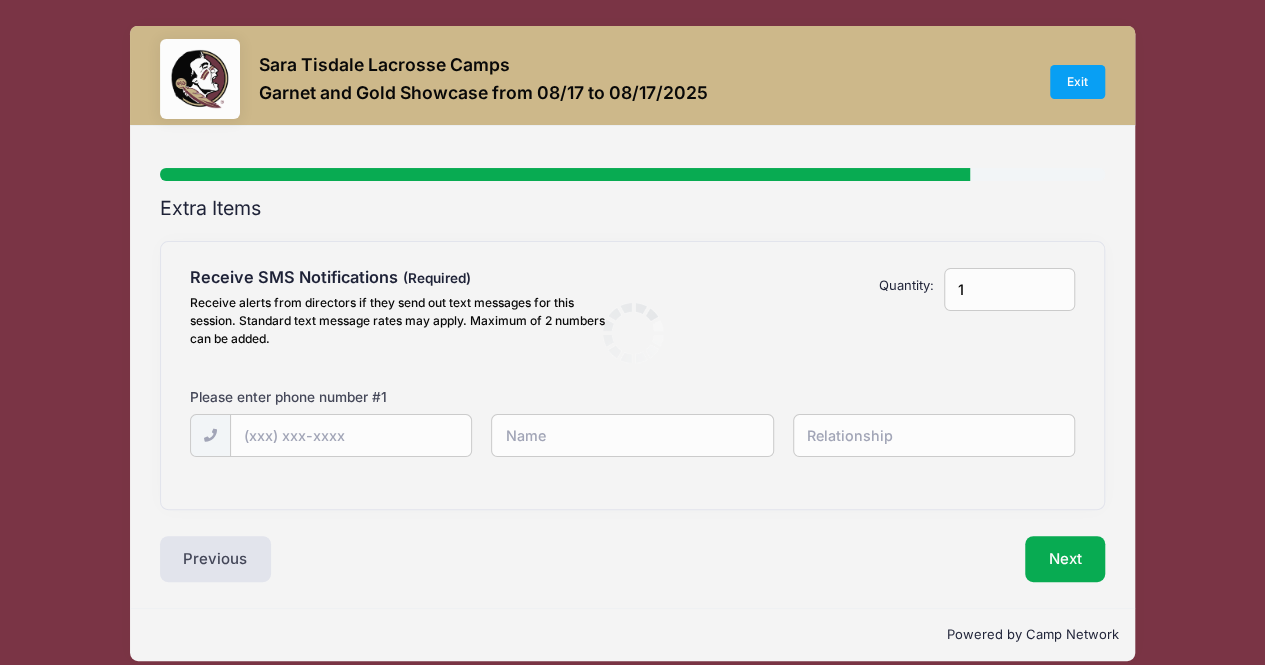 scroll, scrollTop: 0, scrollLeft: 0, axis: both 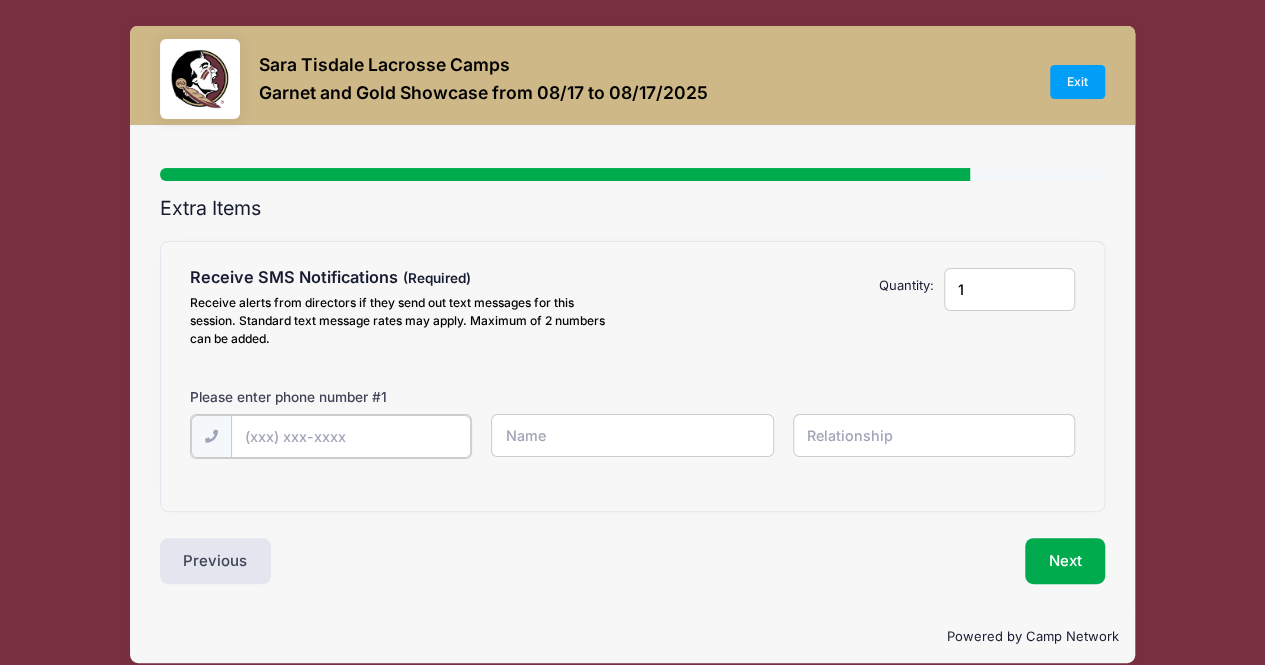 click at bounding box center [0, 0] 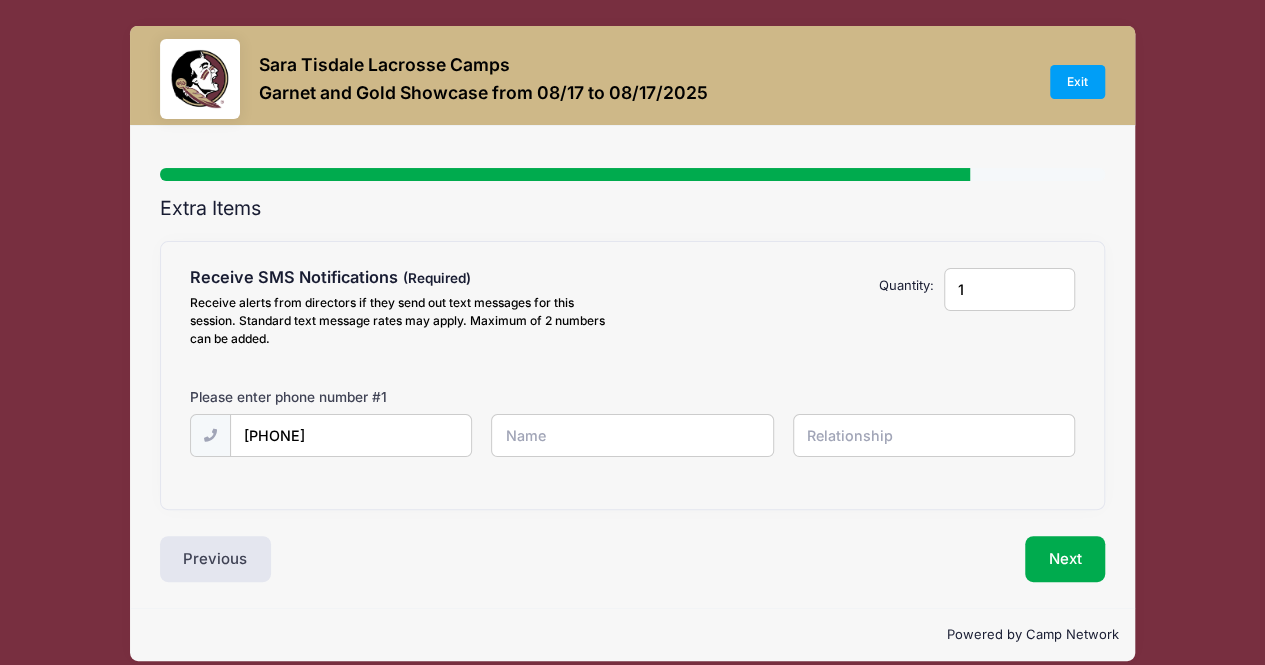 type on "R" 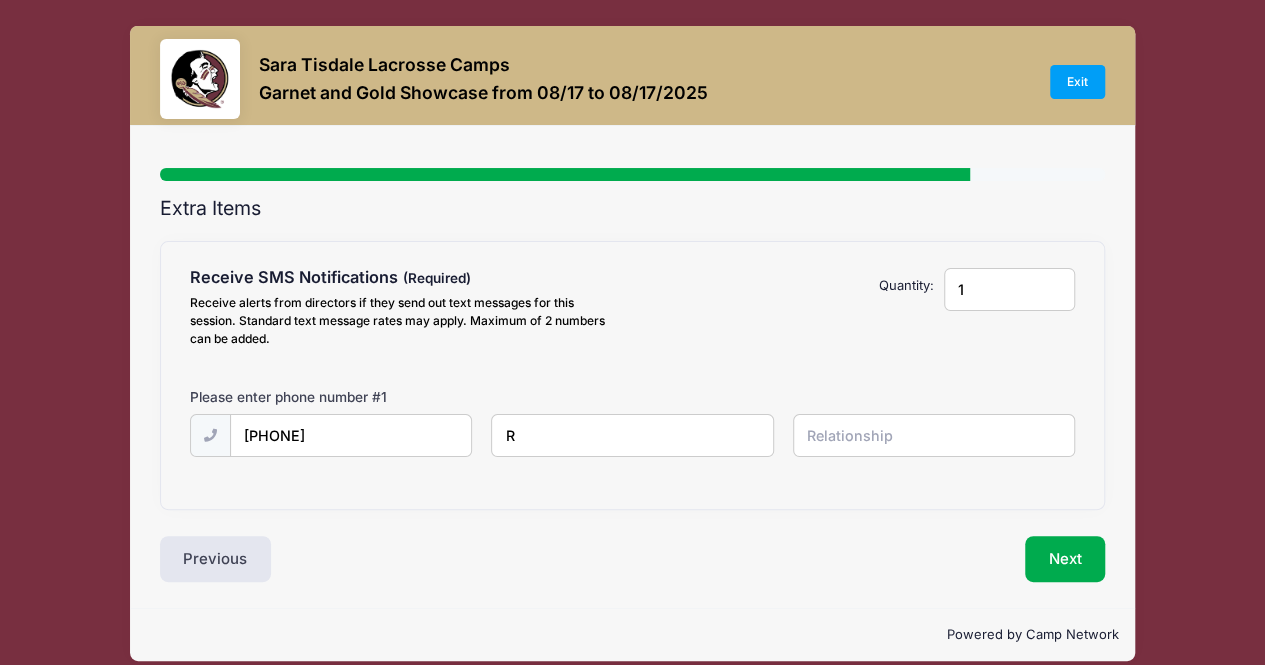 click on "R" at bounding box center [0, 0] 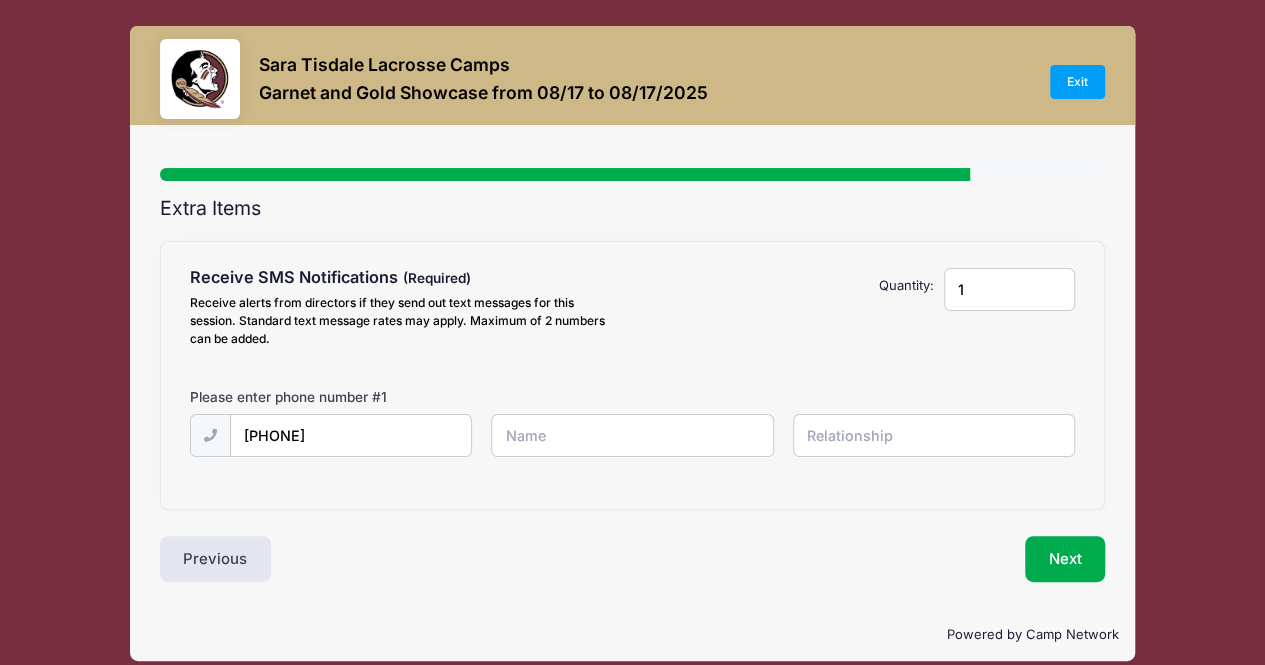 type 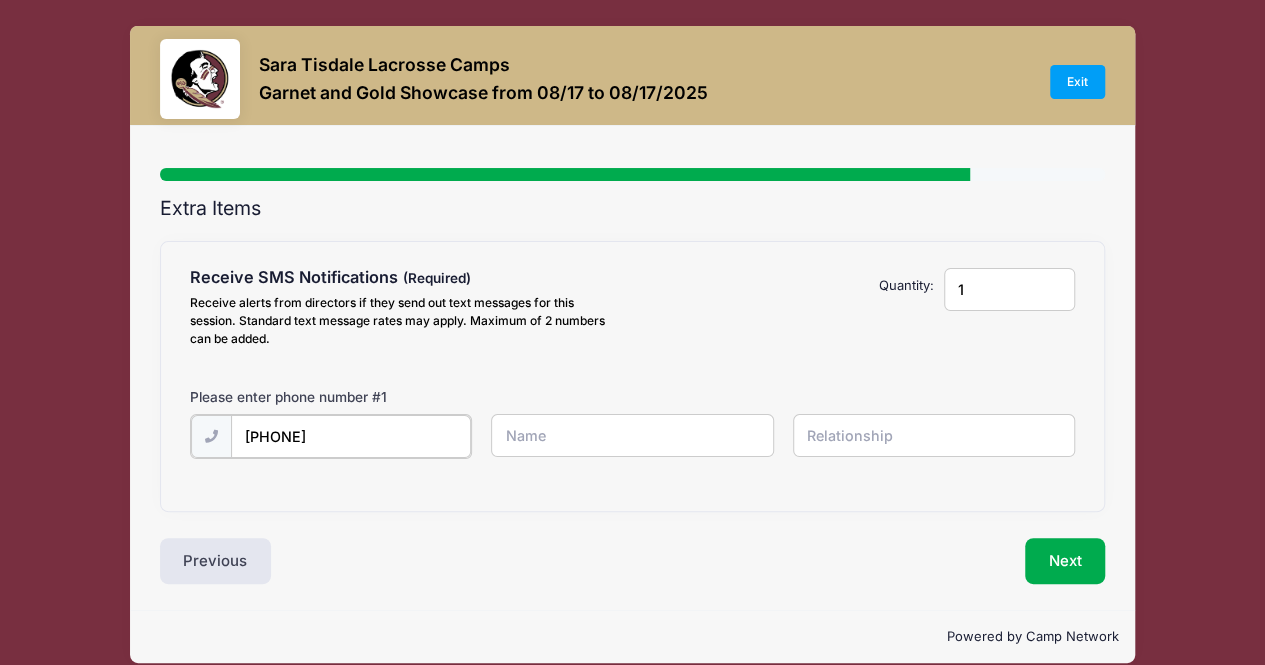 click on "[PHONE]" at bounding box center (0, 0) 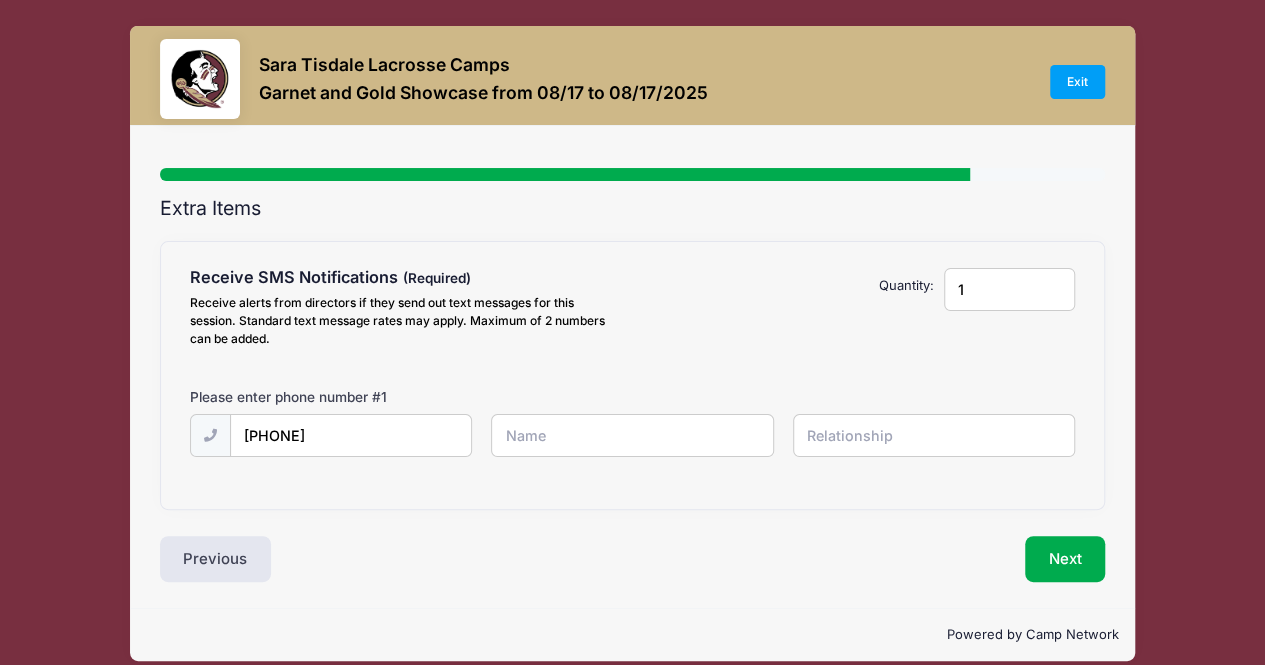 click at bounding box center (0, 0) 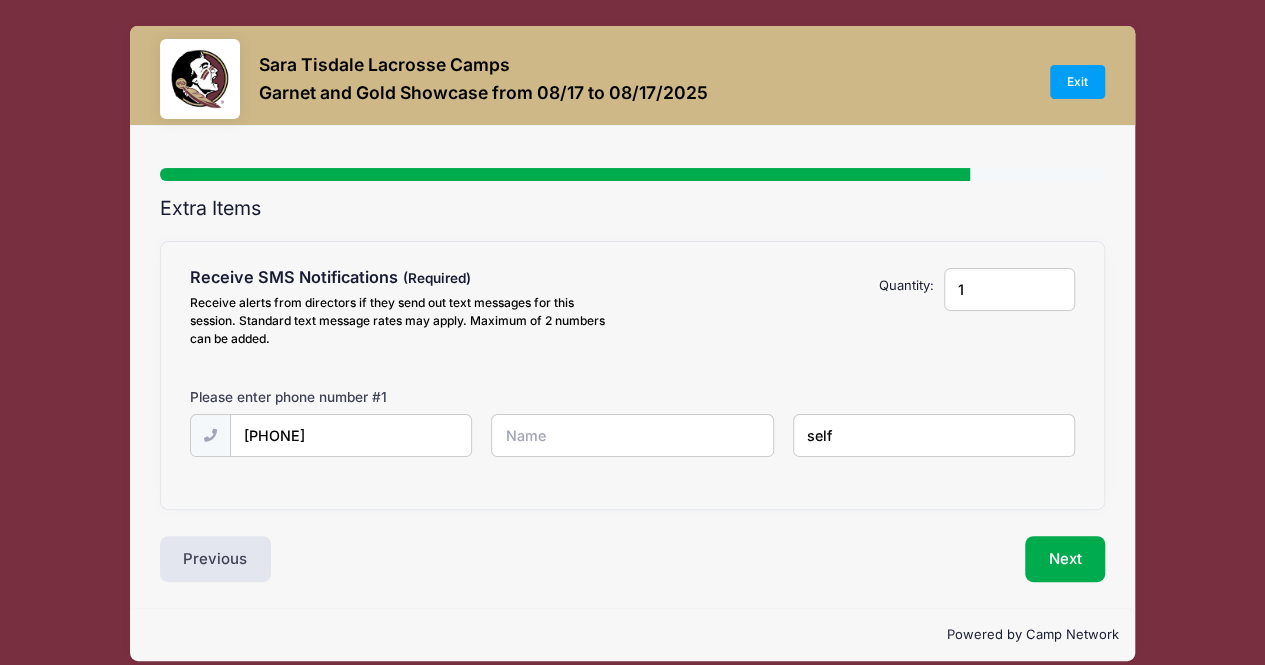 type on "self" 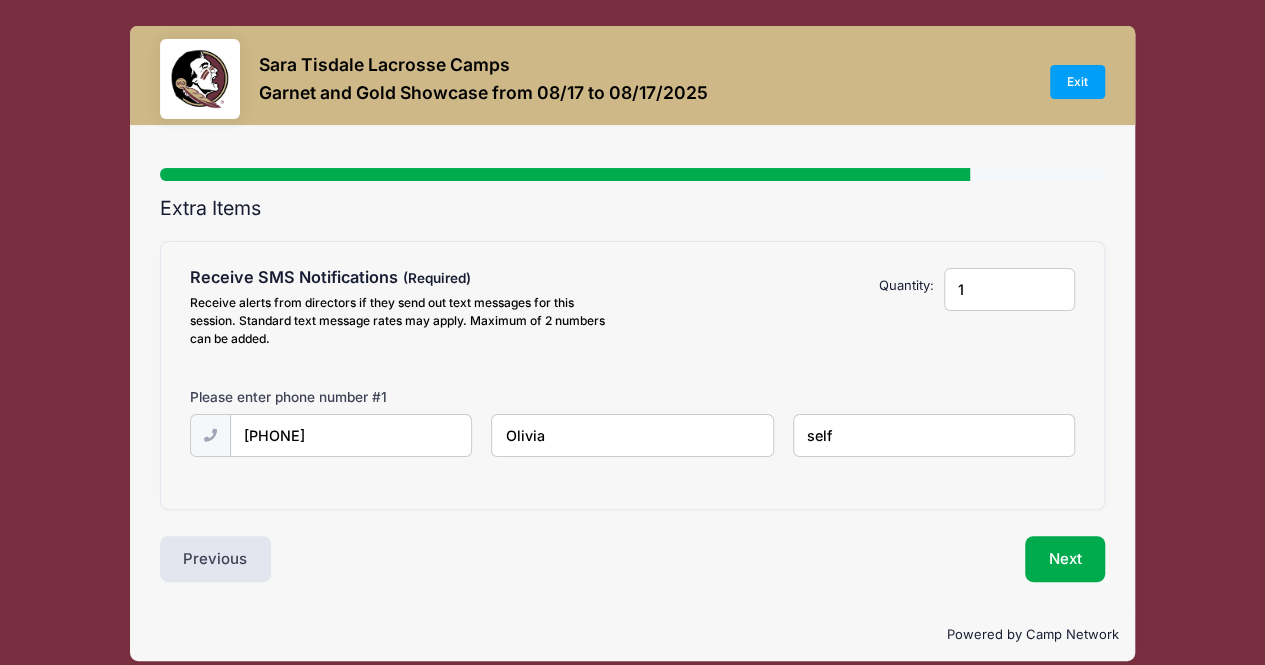 type on "Olivia" 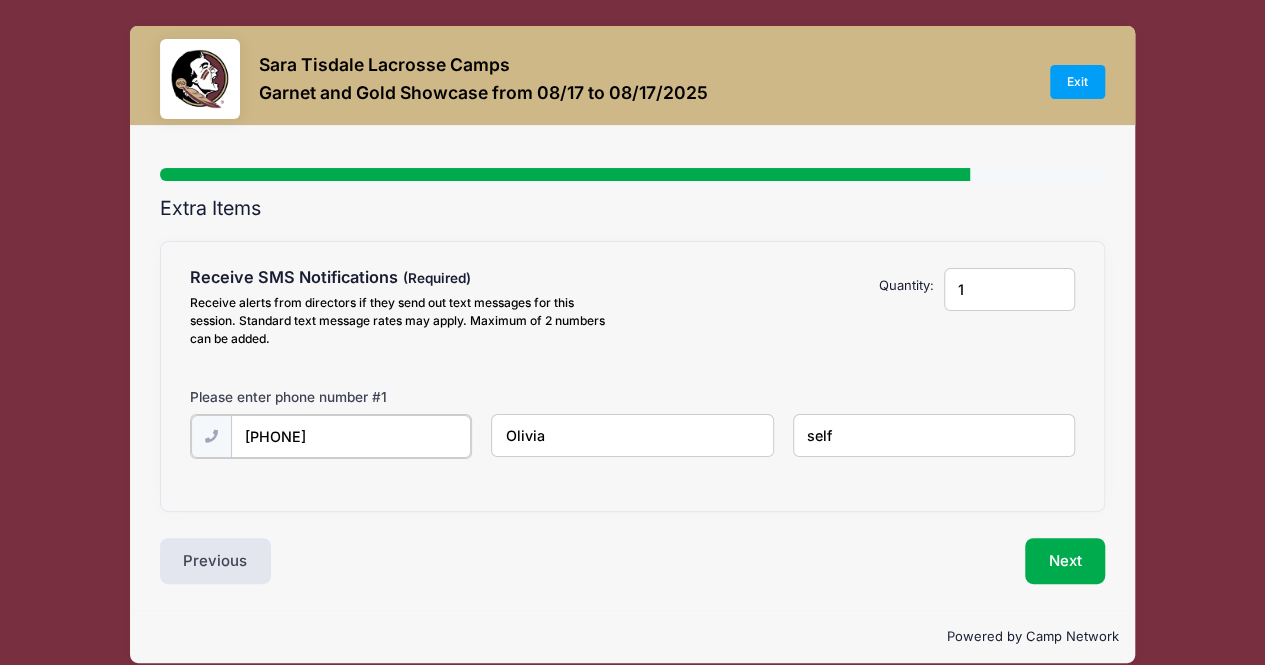 click on "[PHONE]" at bounding box center [0, 0] 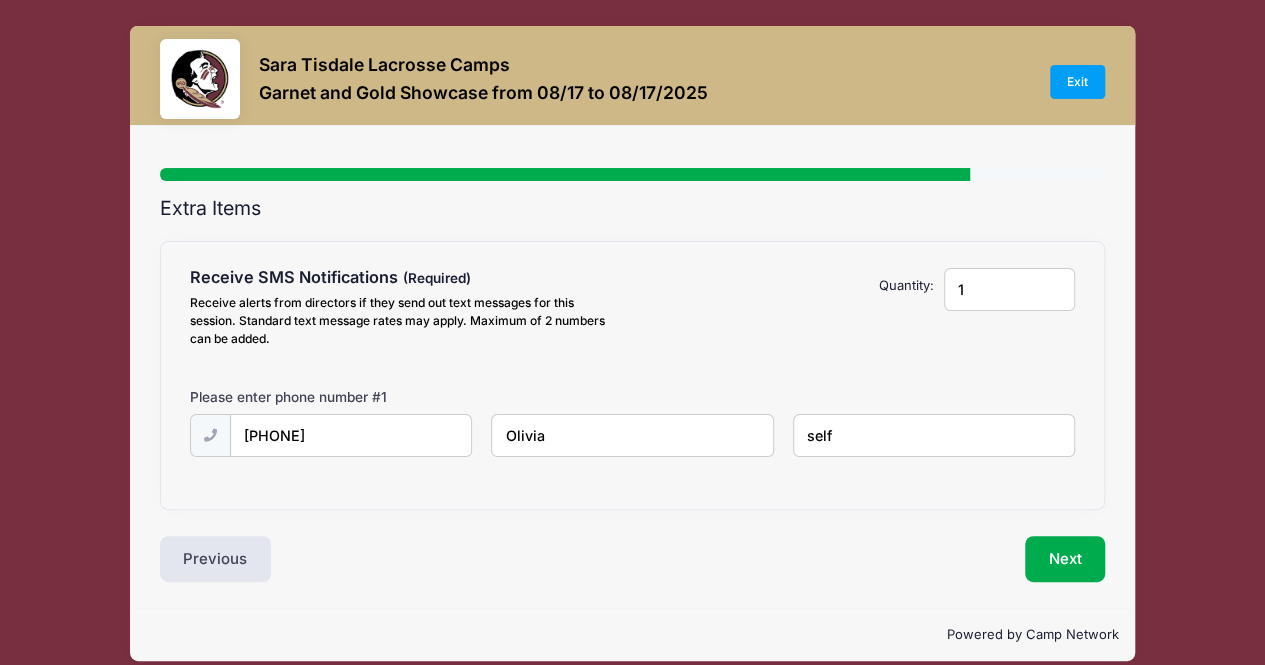 click on "Olivia" at bounding box center [0, 0] 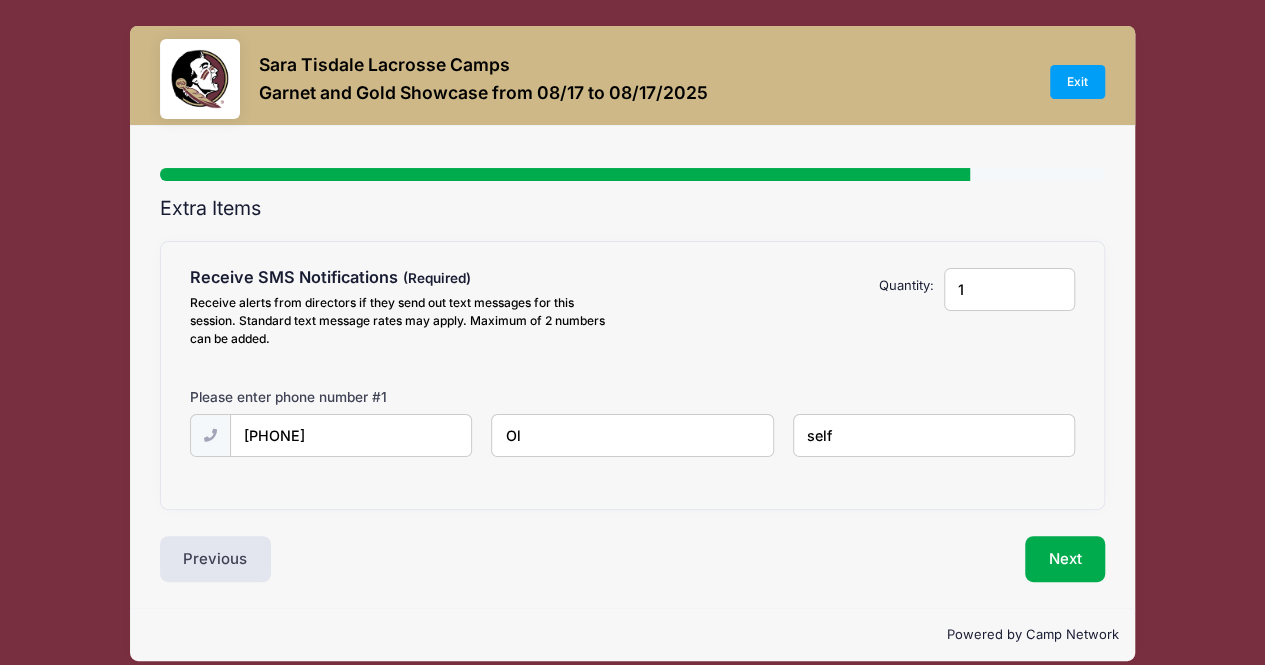 type on "O" 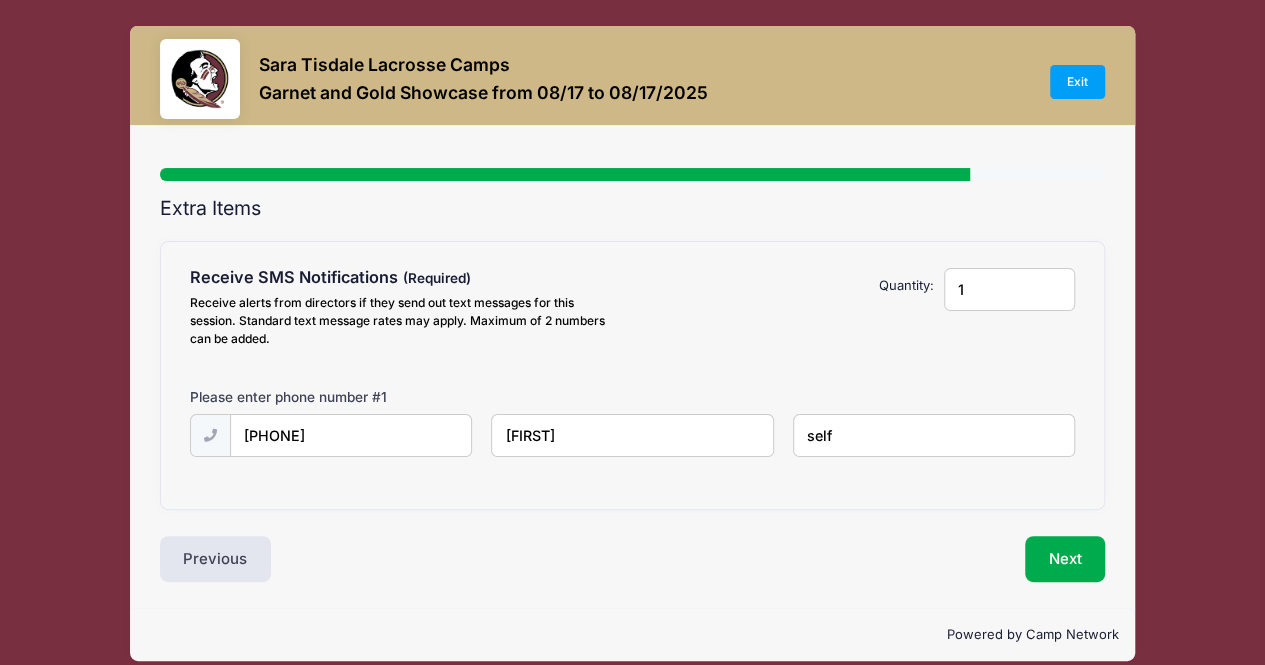type on "[FIRST]" 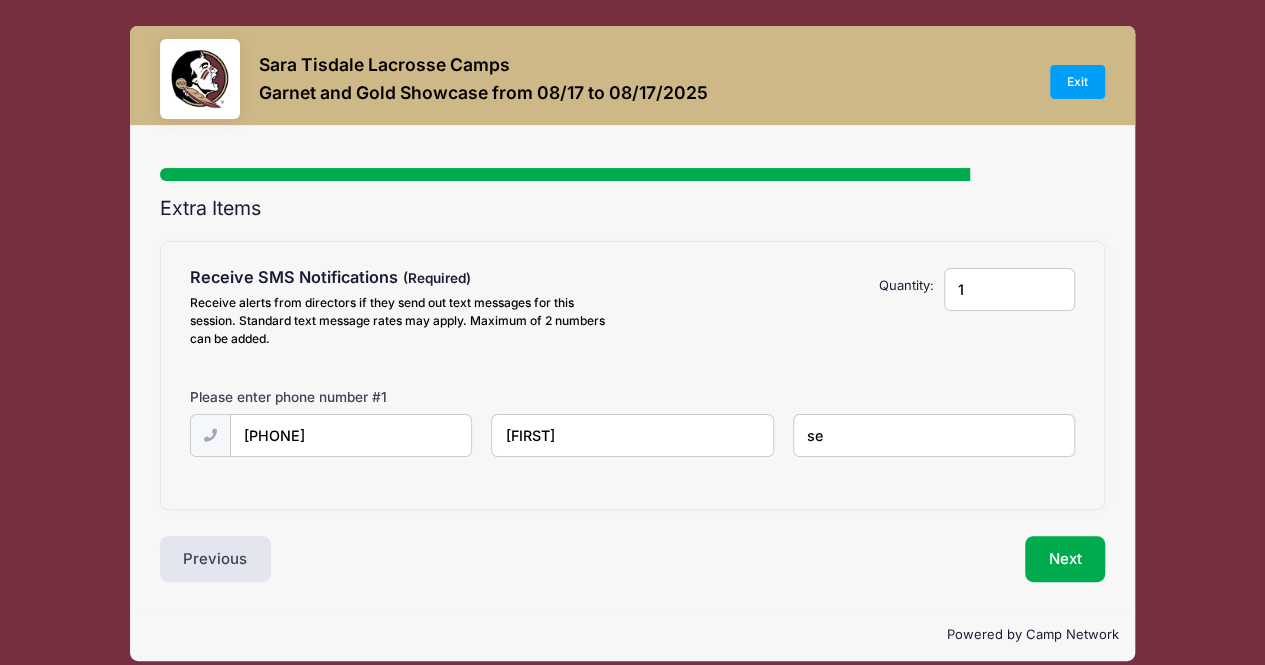 type on "s" 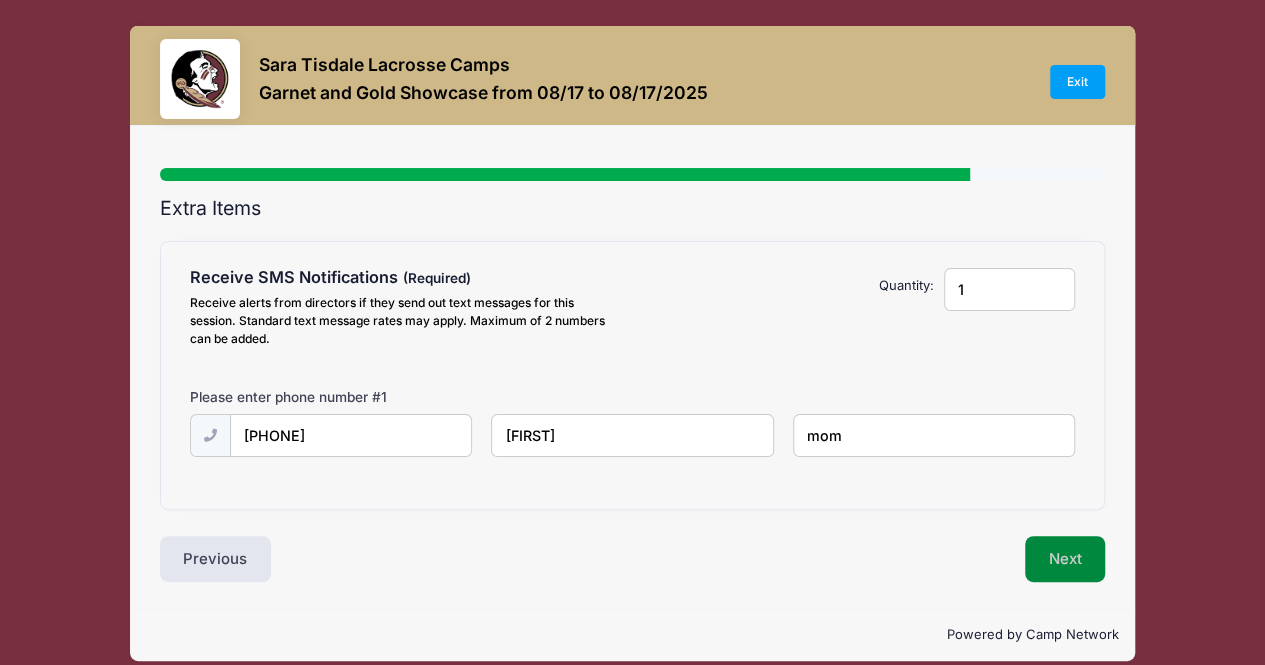 type on "mom" 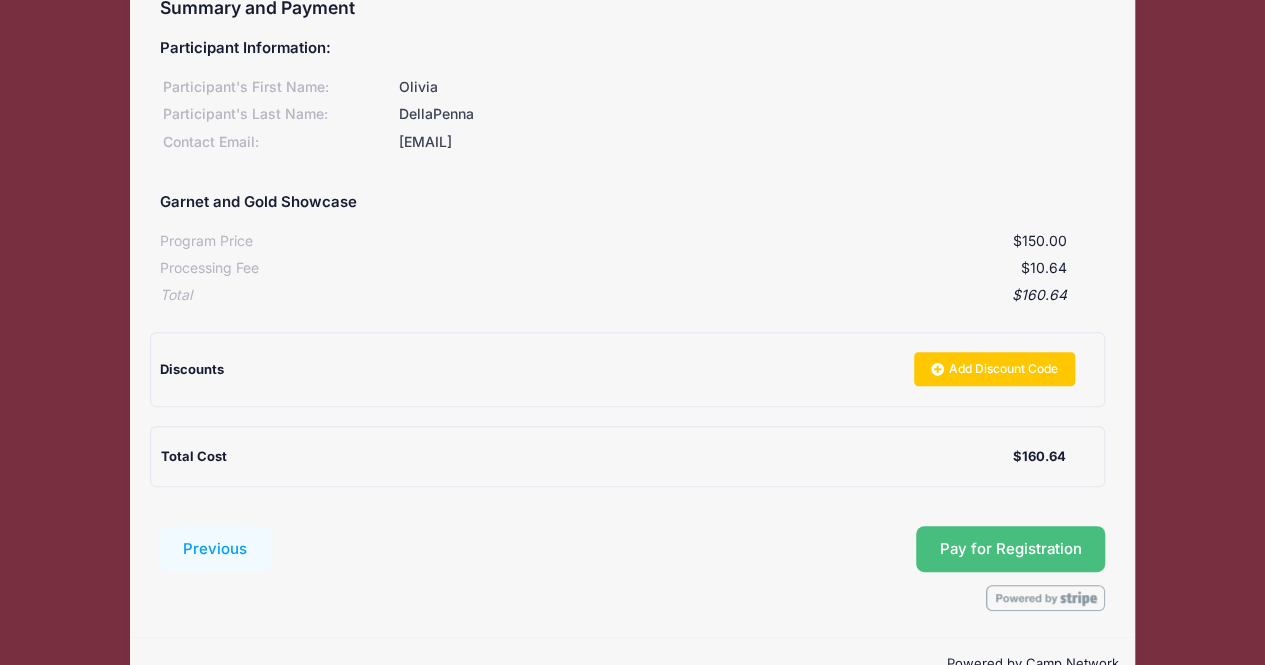 scroll, scrollTop: 248, scrollLeft: 0, axis: vertical 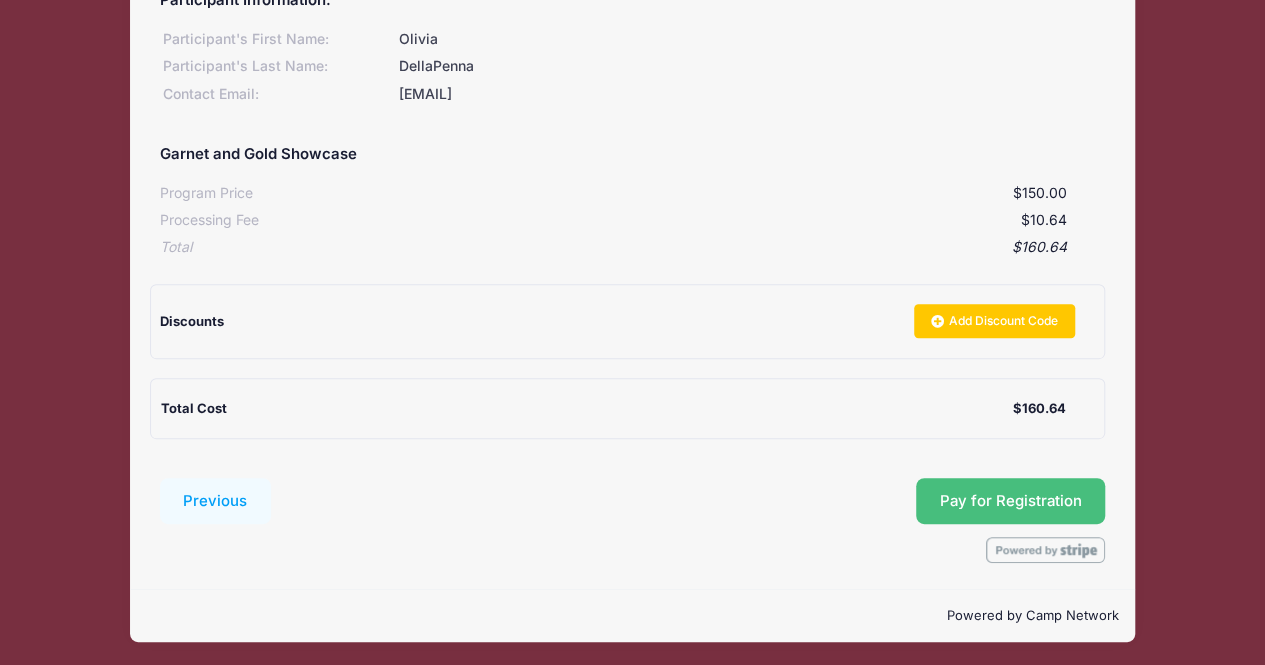click on "Pay for Registration" at bounding box center [1011, 501] 